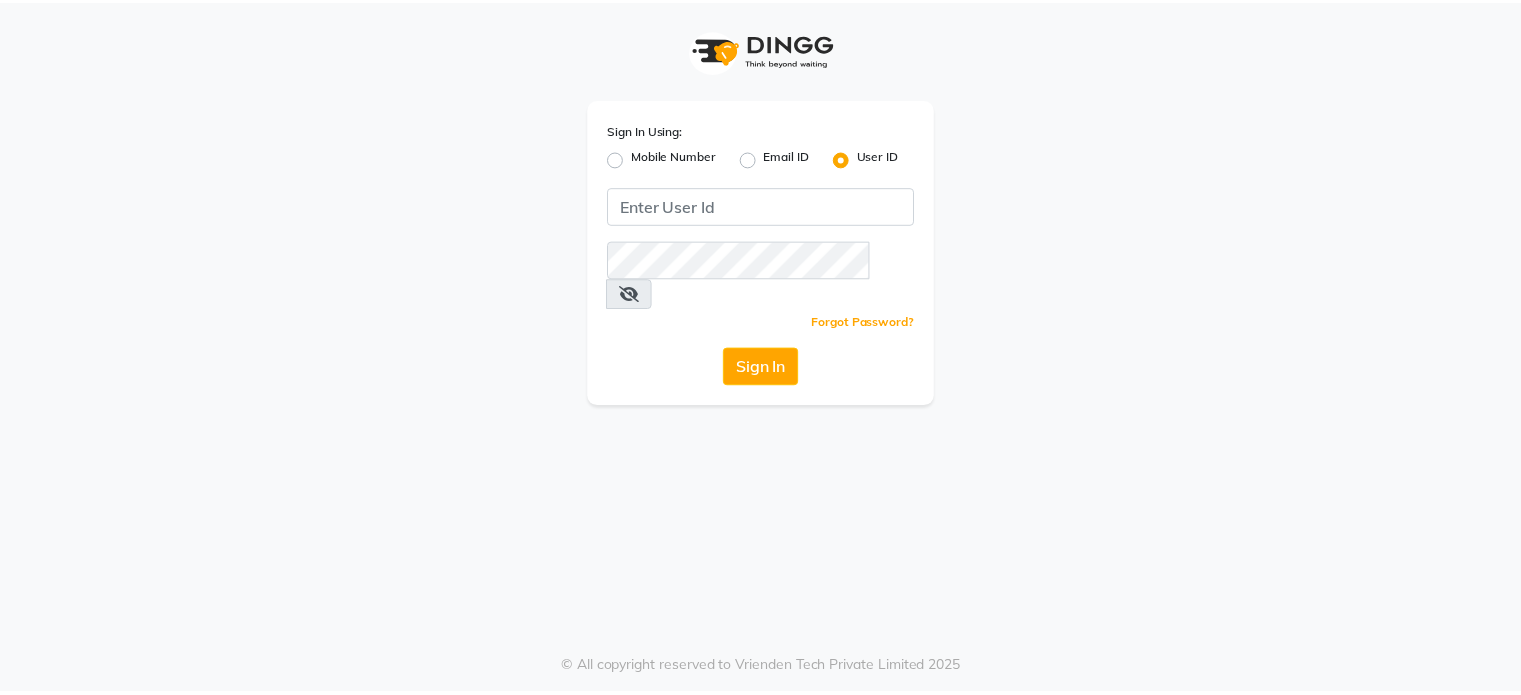 scroll, scrollTop: 0, scrollLeft: 0, axis: both 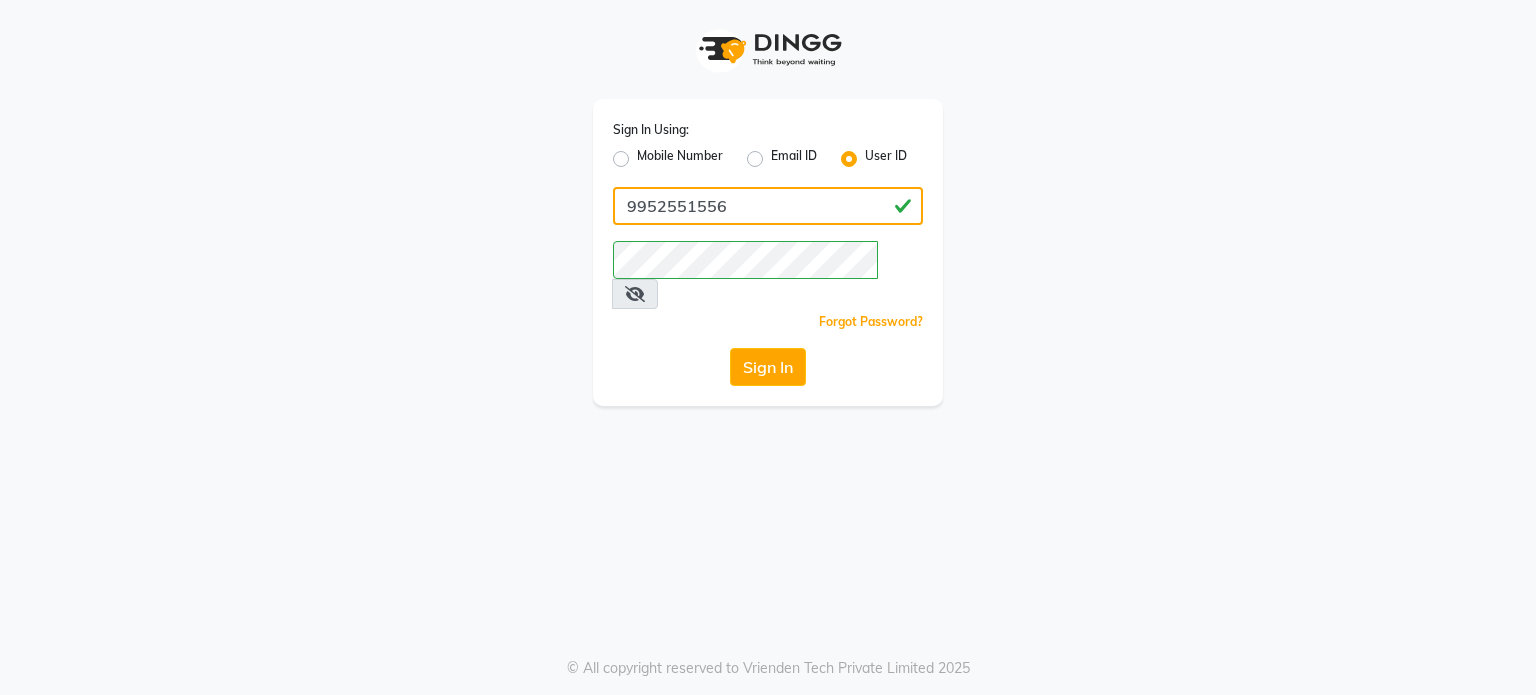 click on "9952551556" 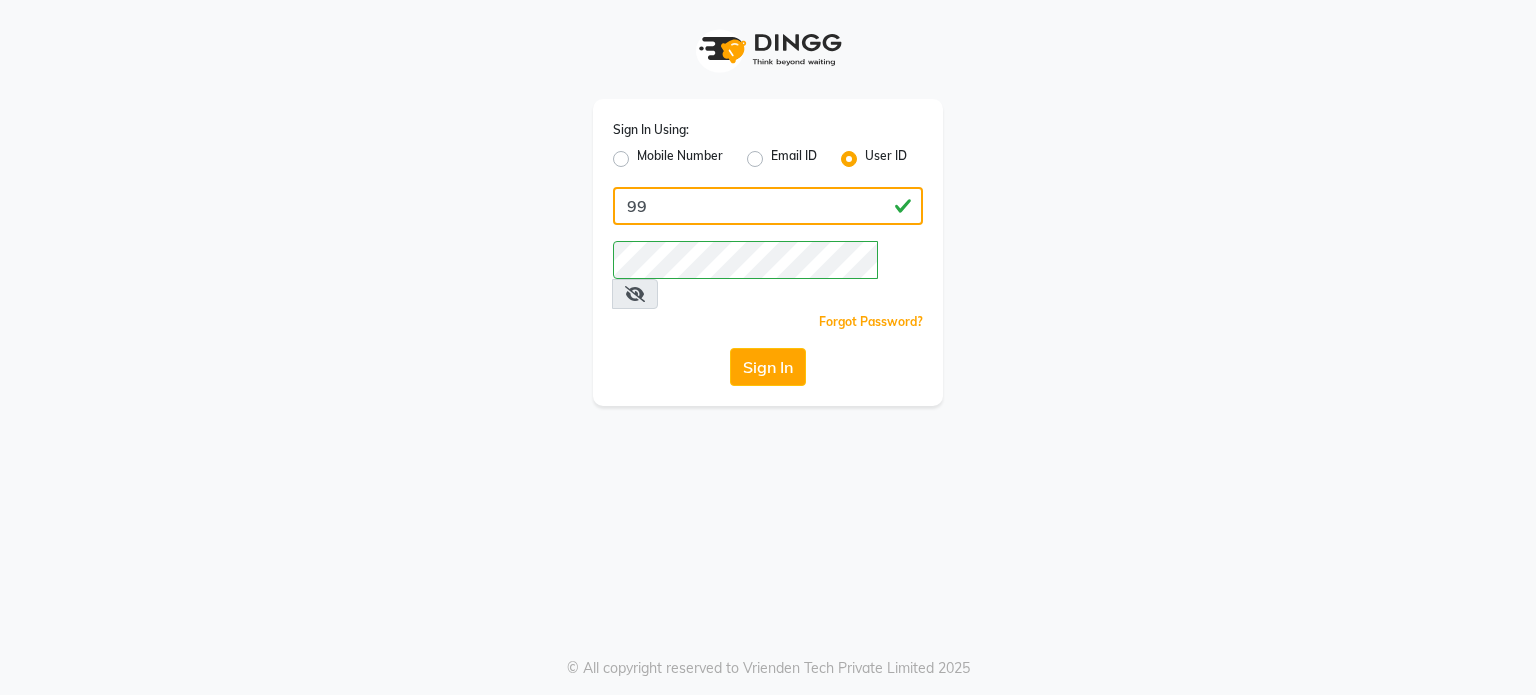 type on "9" 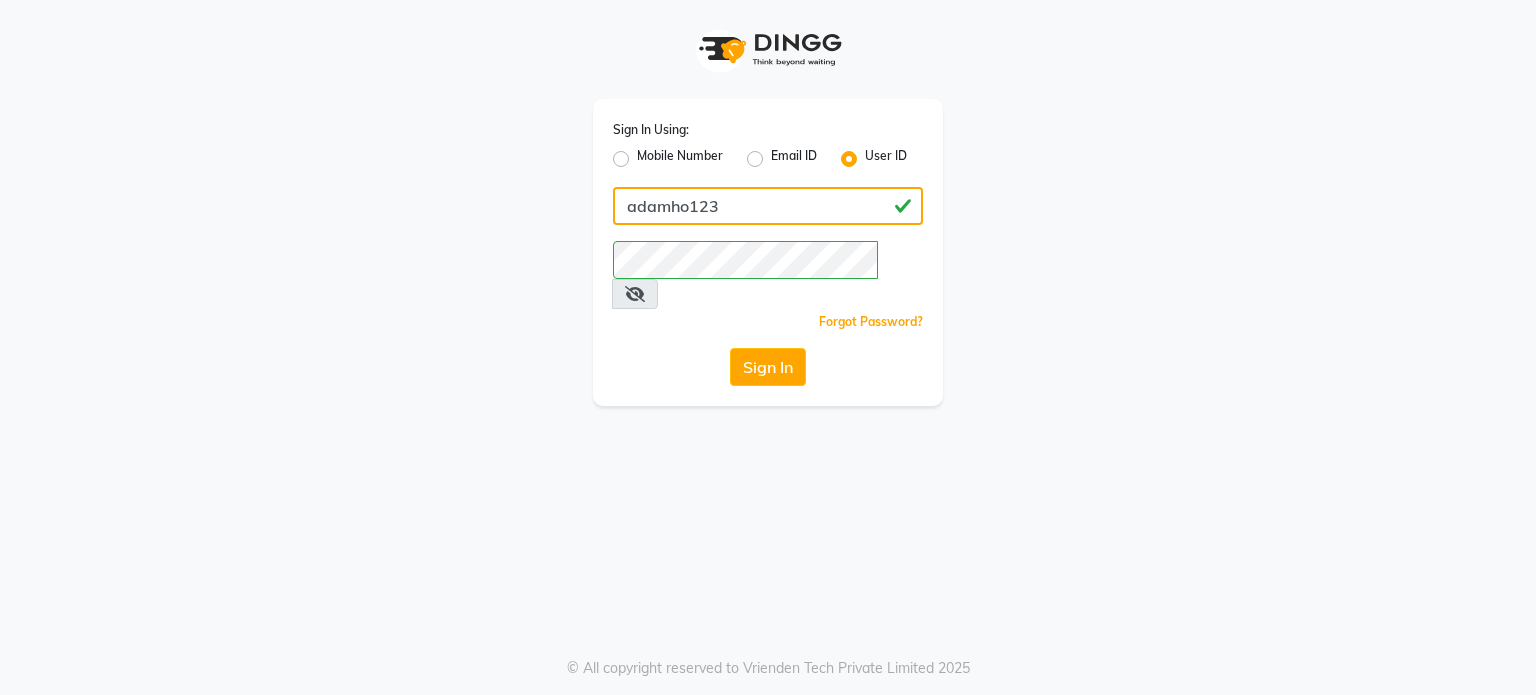 type on "adamho123" 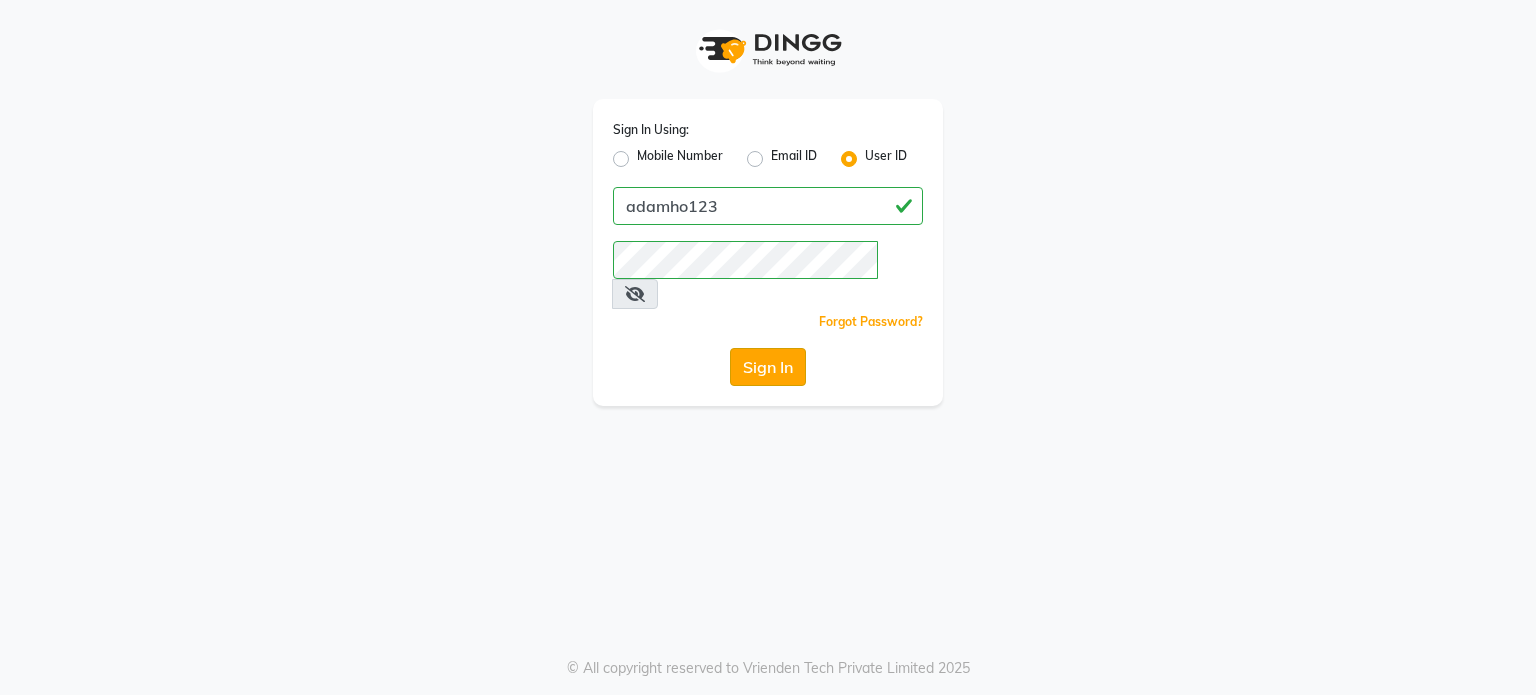 click on "Sign In" 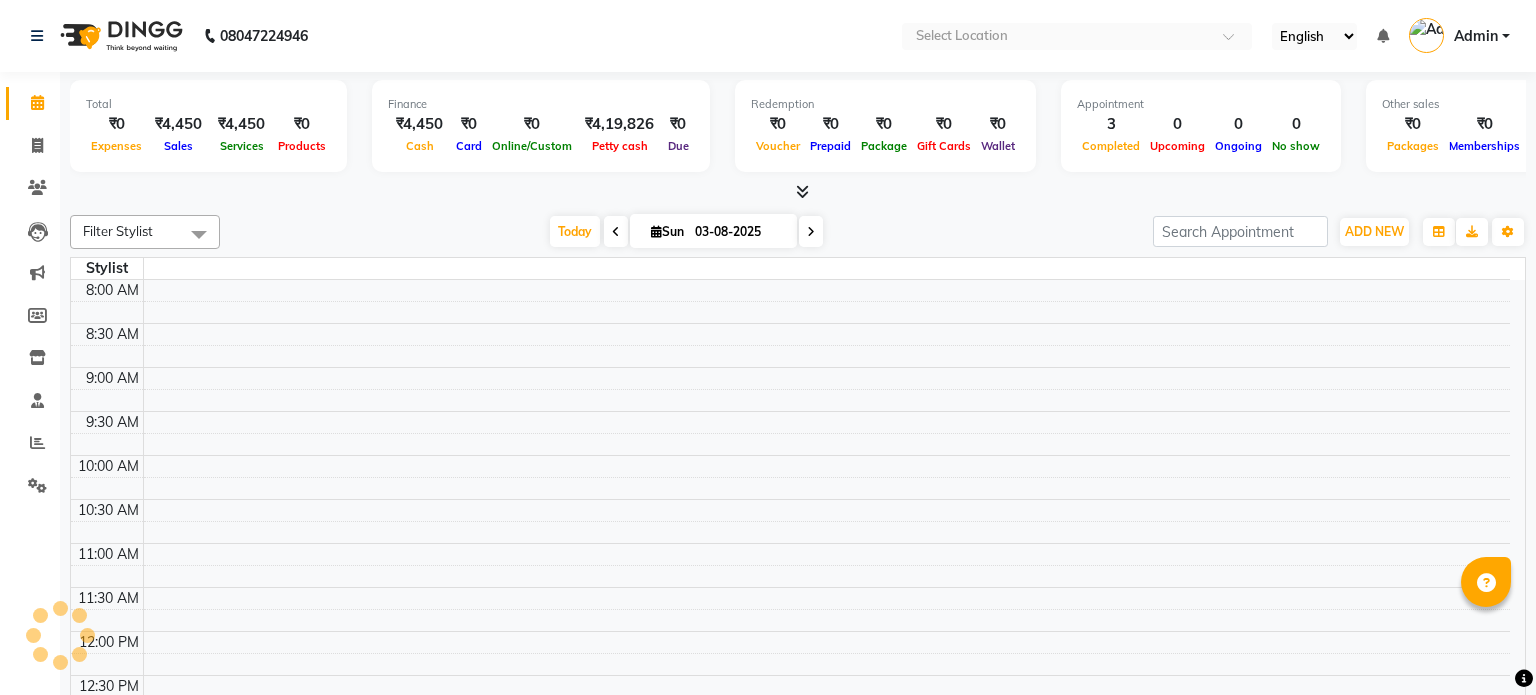 select on "en" 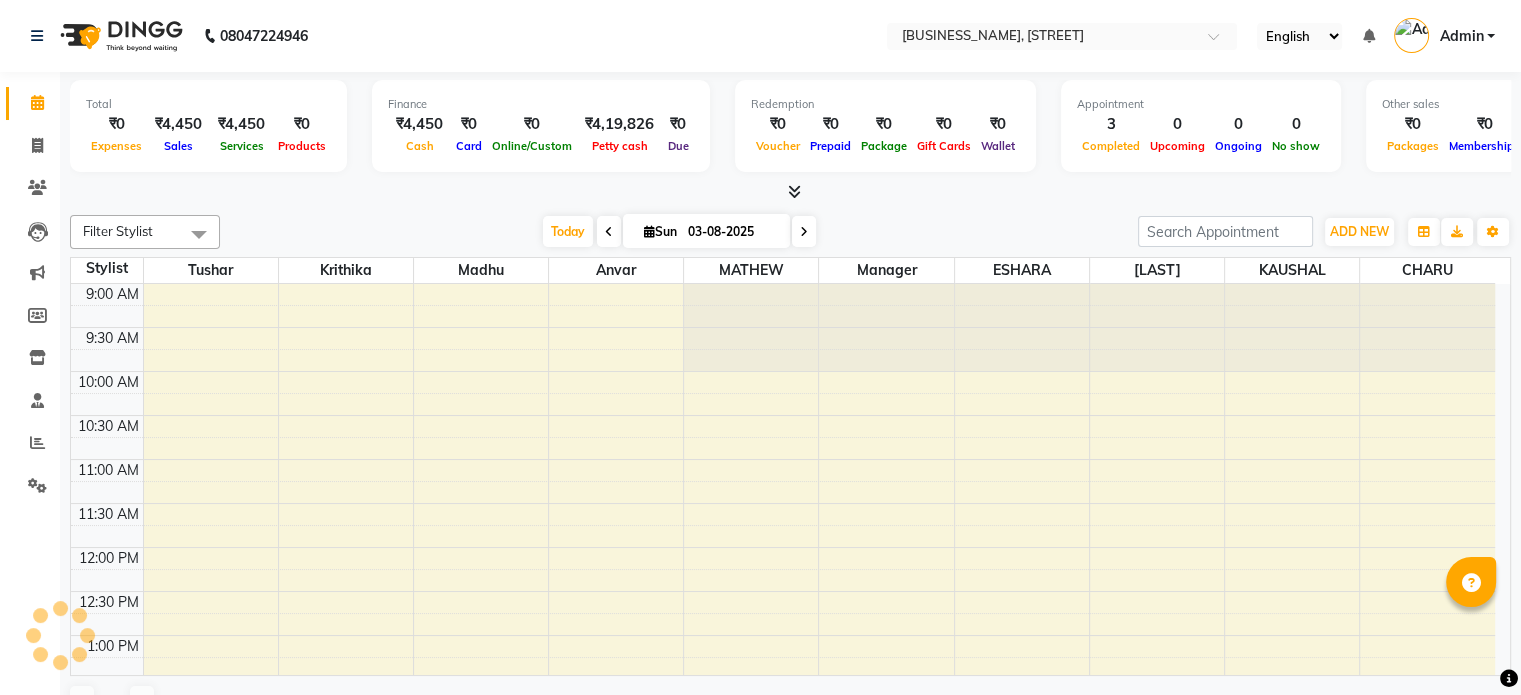scroll, scrollTop: 640, scrollLeft: 0, axis: vertical 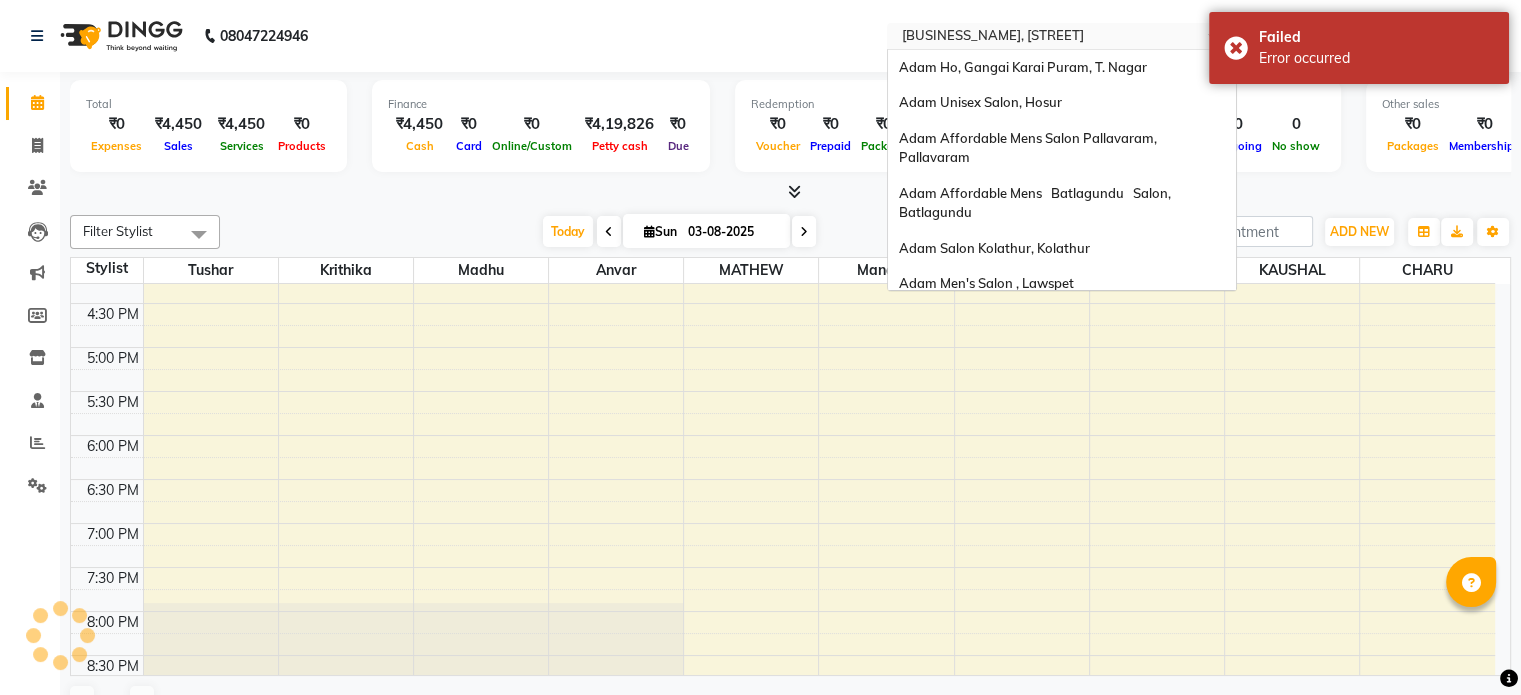 click at bounding box center (1042, 38) 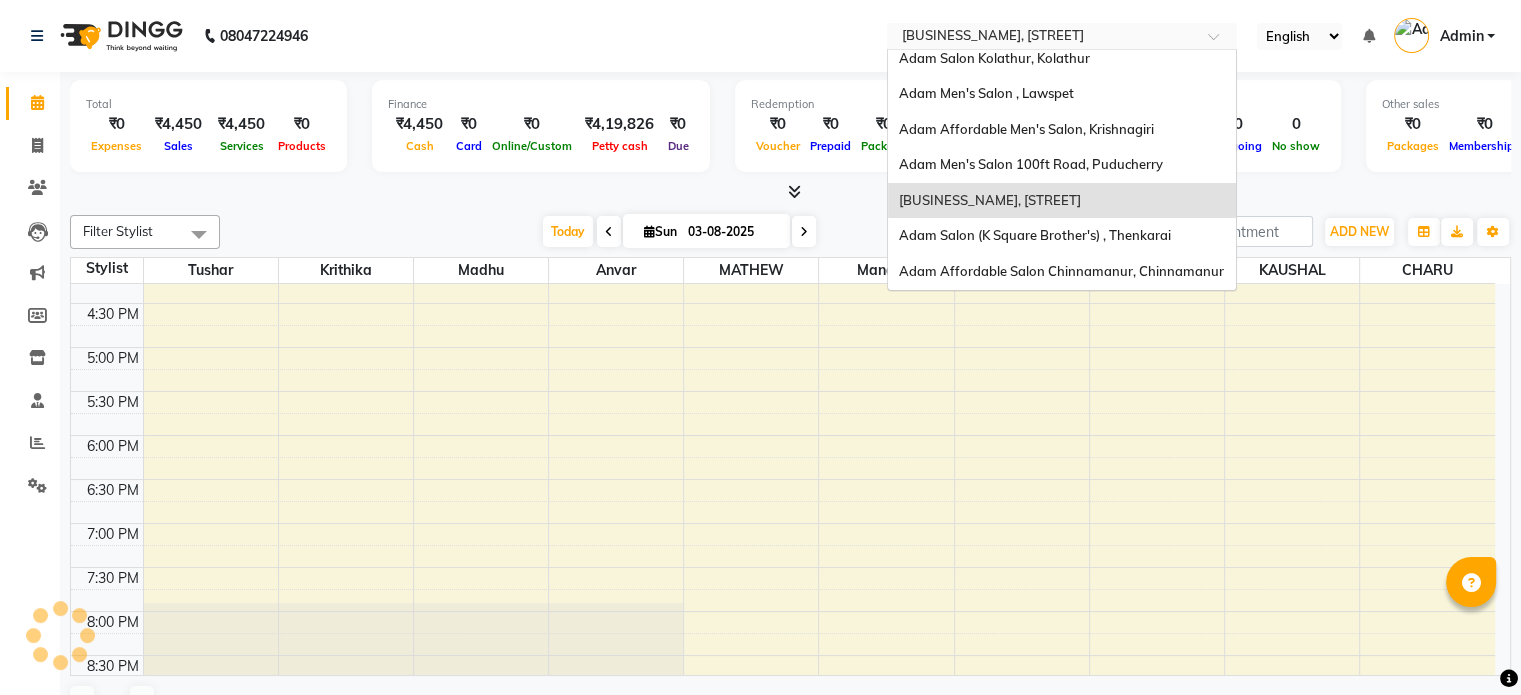 scroll, scrollTop: 0, scrollLeft: 0, axis: both 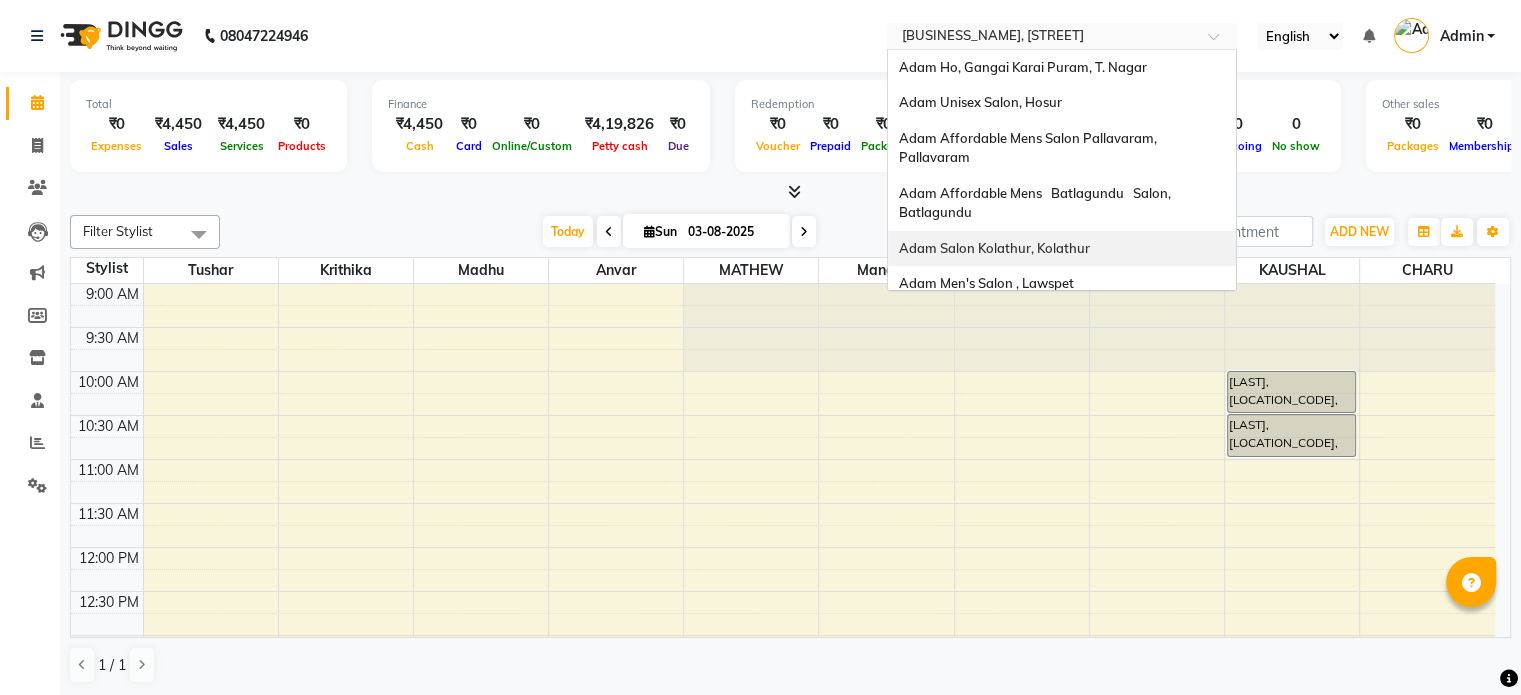 click on "Adam Salon Kolathur, Kolathur" at bounding box center (1062, 249) 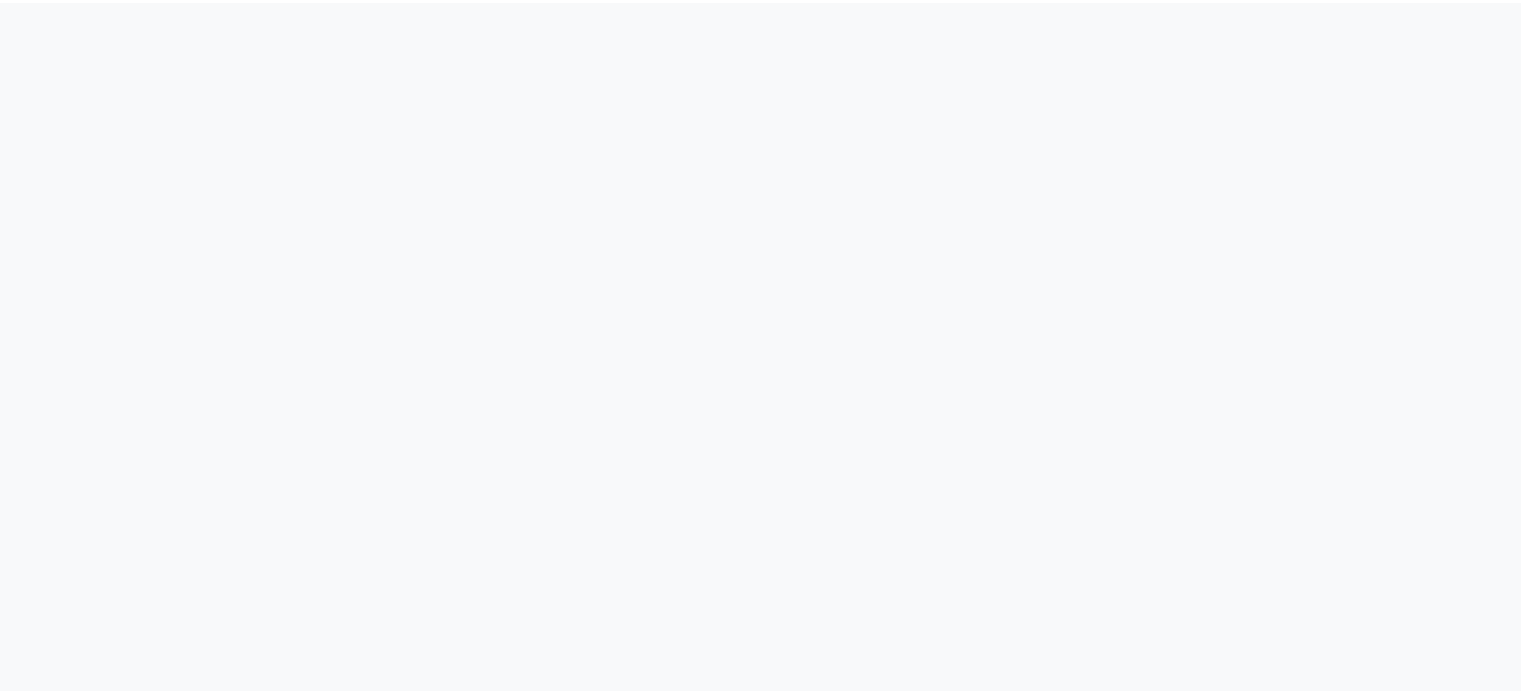 scroll, scrollTop: 0, scrollLeft: 0, axis: both 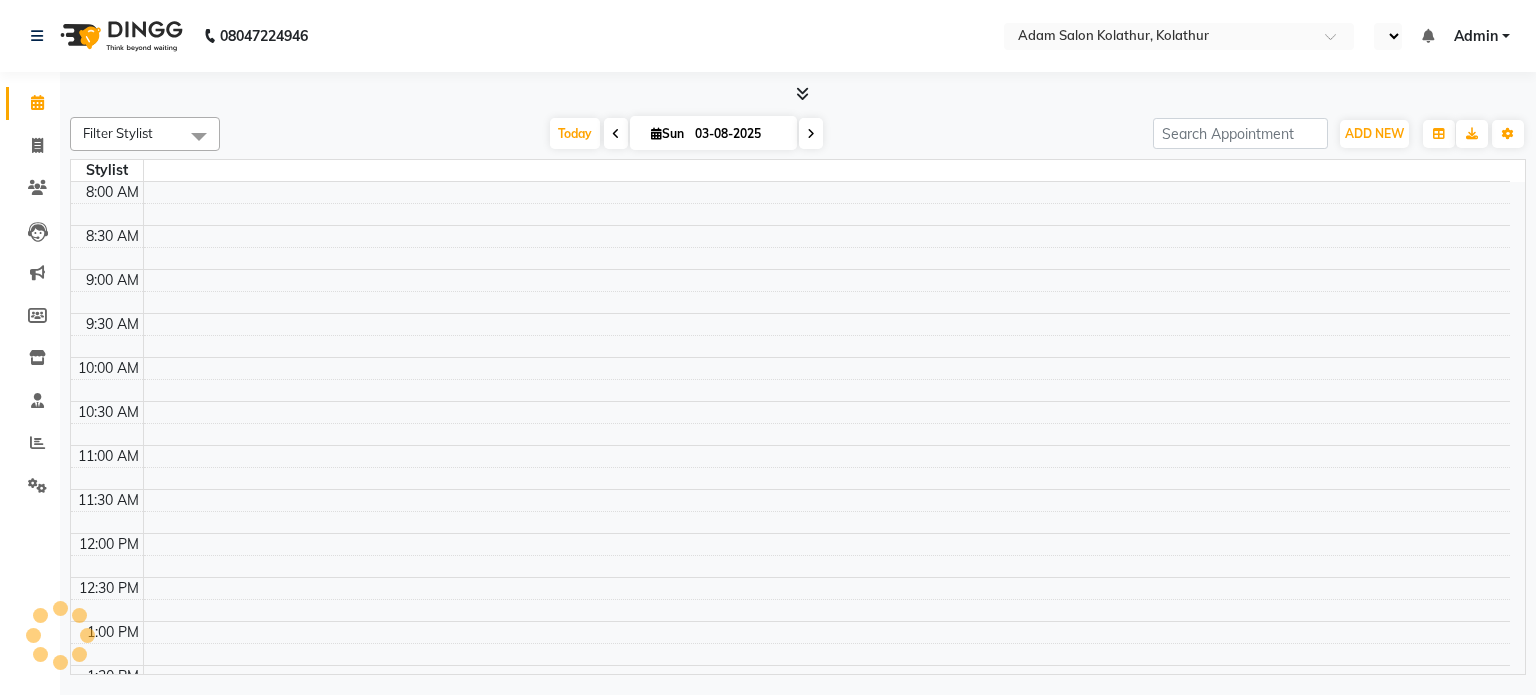 select on "en" 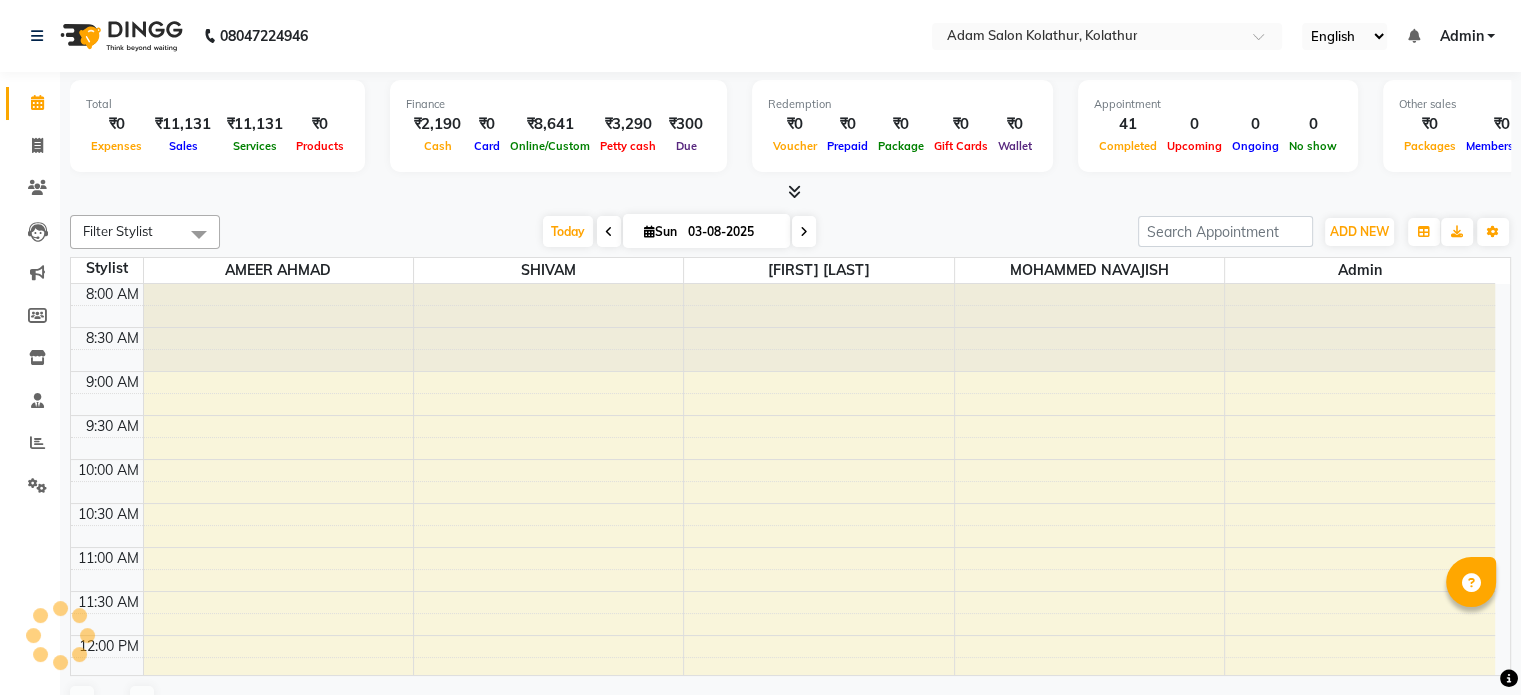 scroll, scrollTop: 0, scrollLeft: 0, axis: both 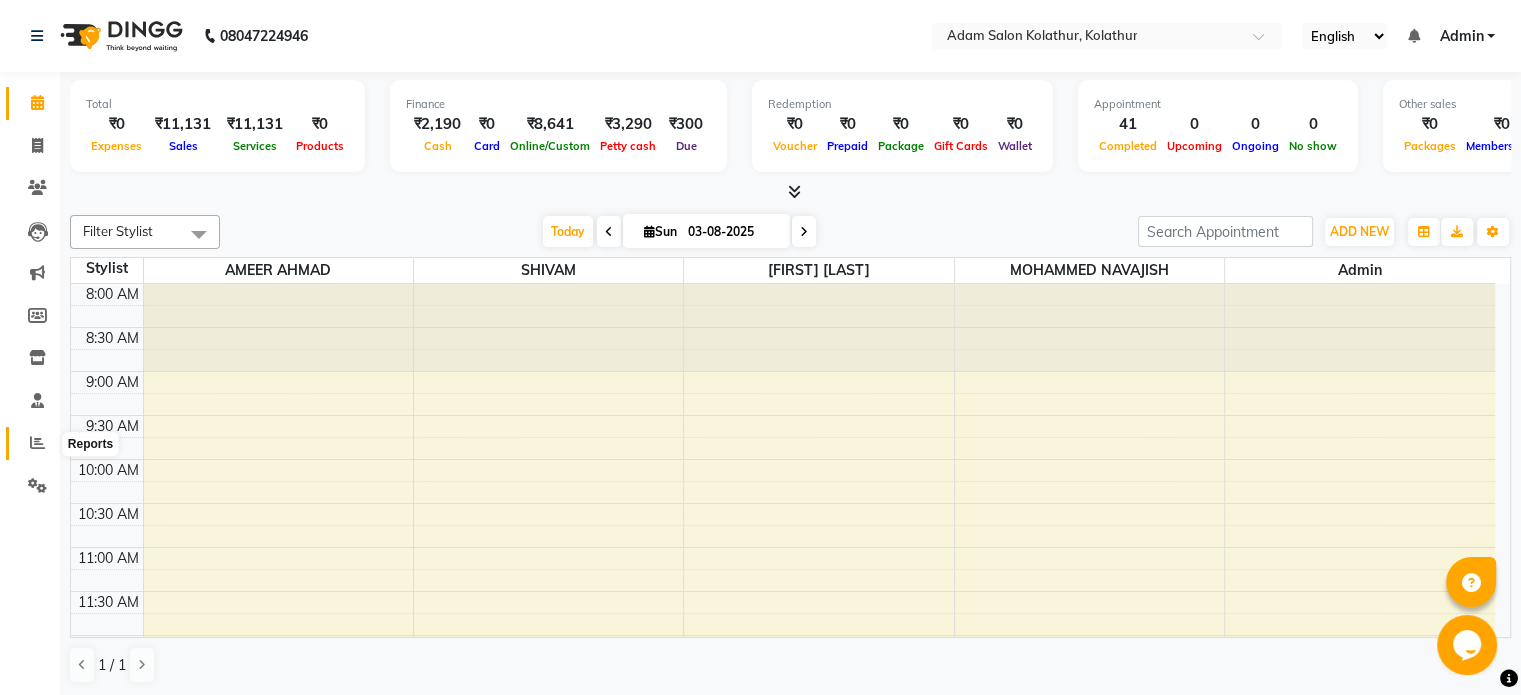 click 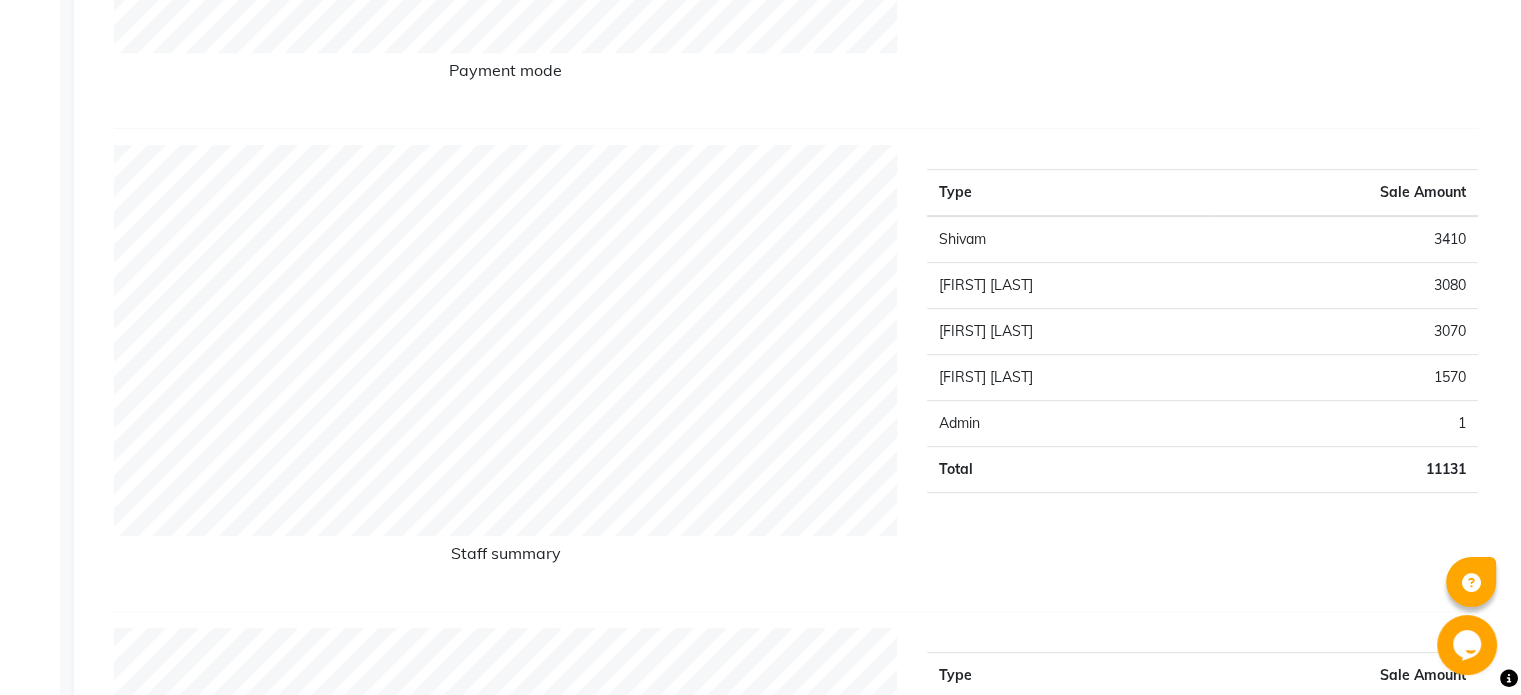 scroll, scrollTop: 0, scrollLeft: 0, axis: both 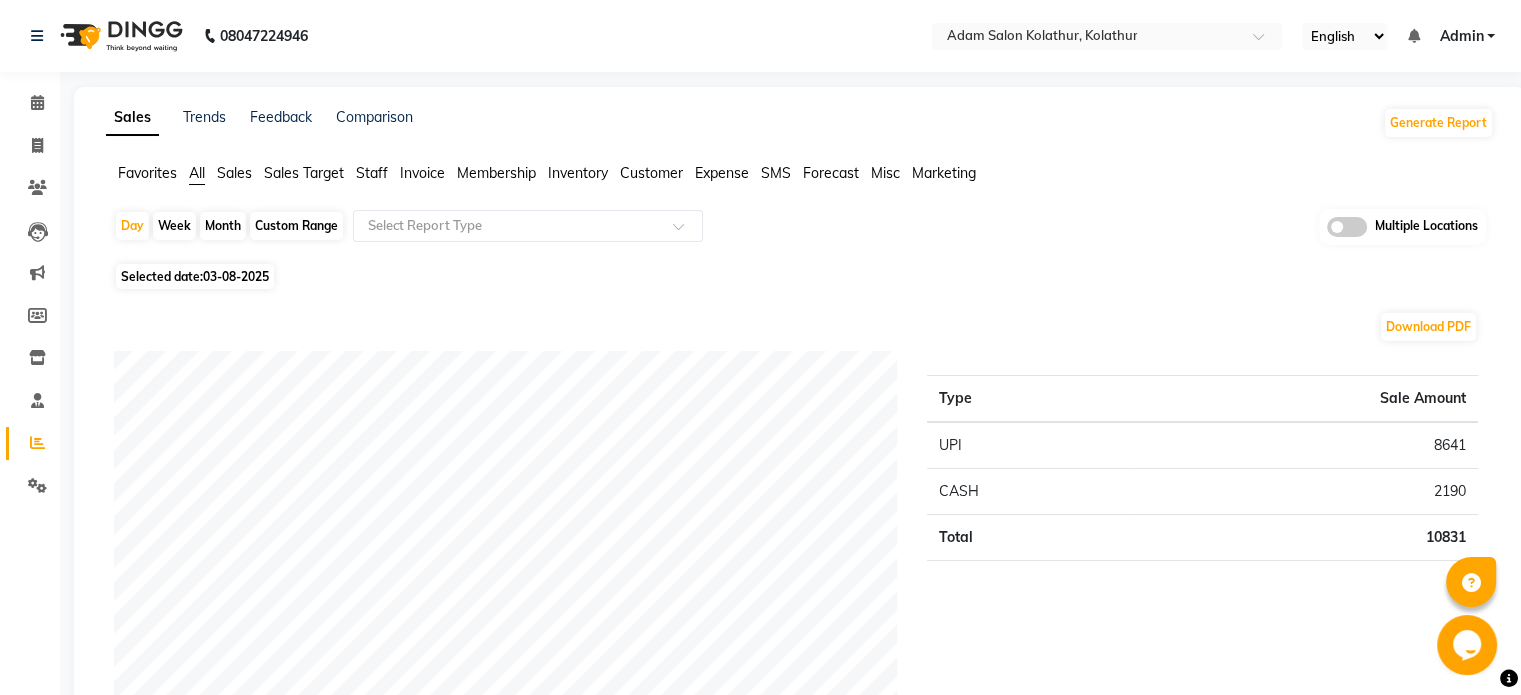 click on "Staff" 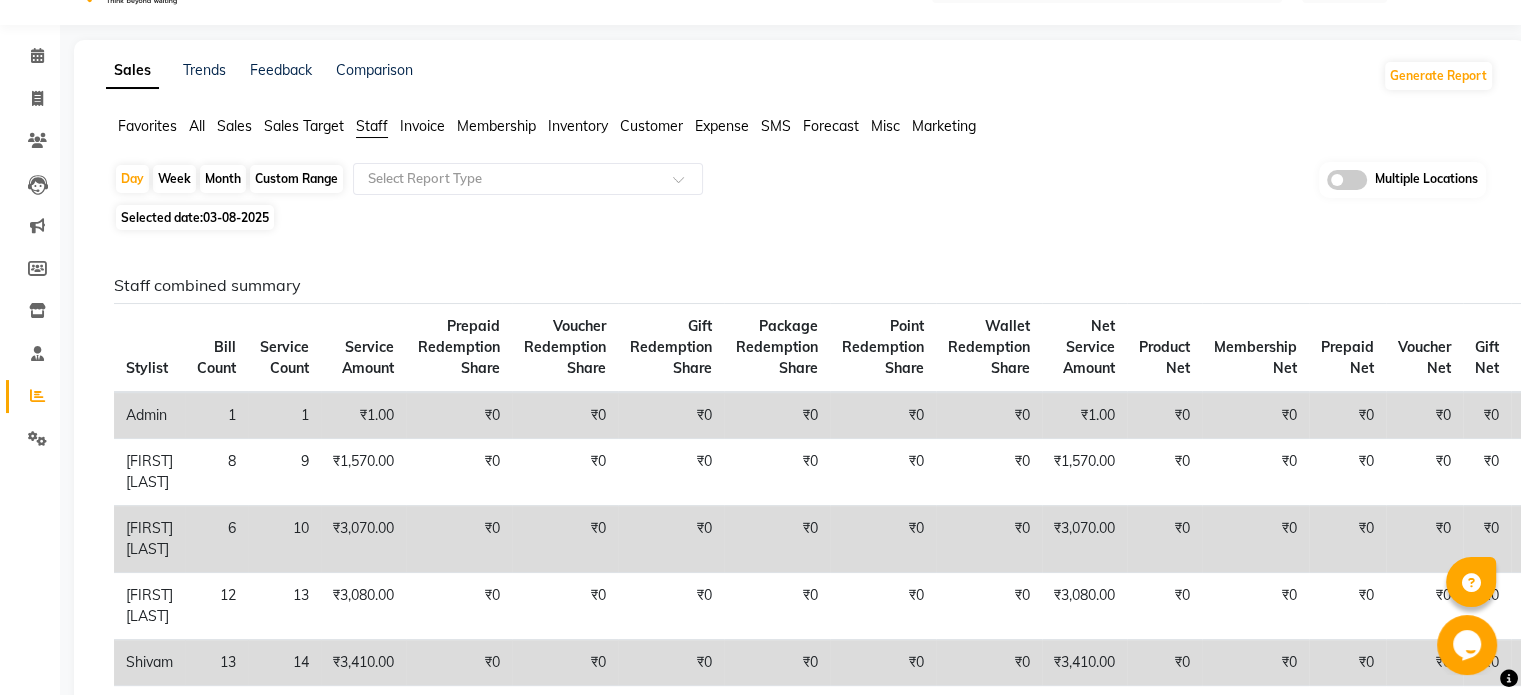 scroll, scrollTop: 12, scrollLeft: 0, axis: vertical 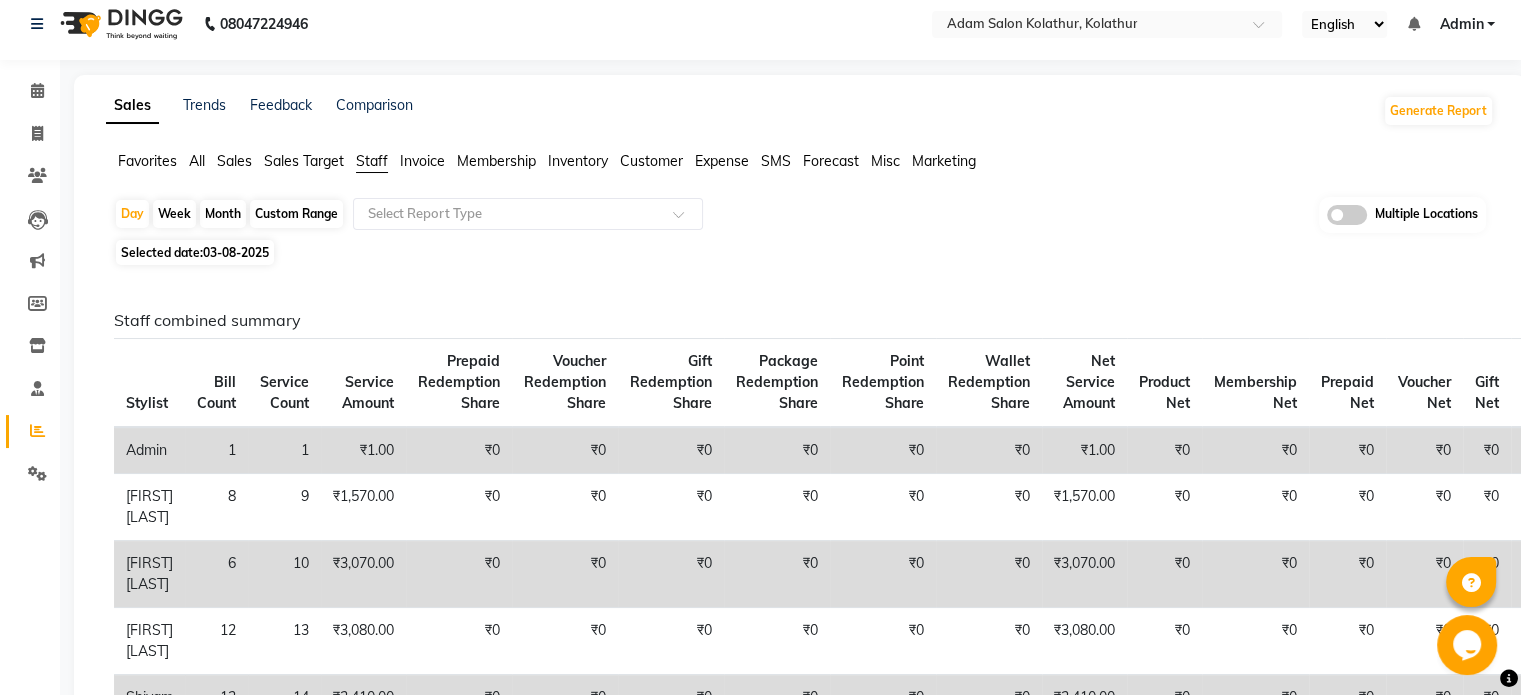 click on "Sales" 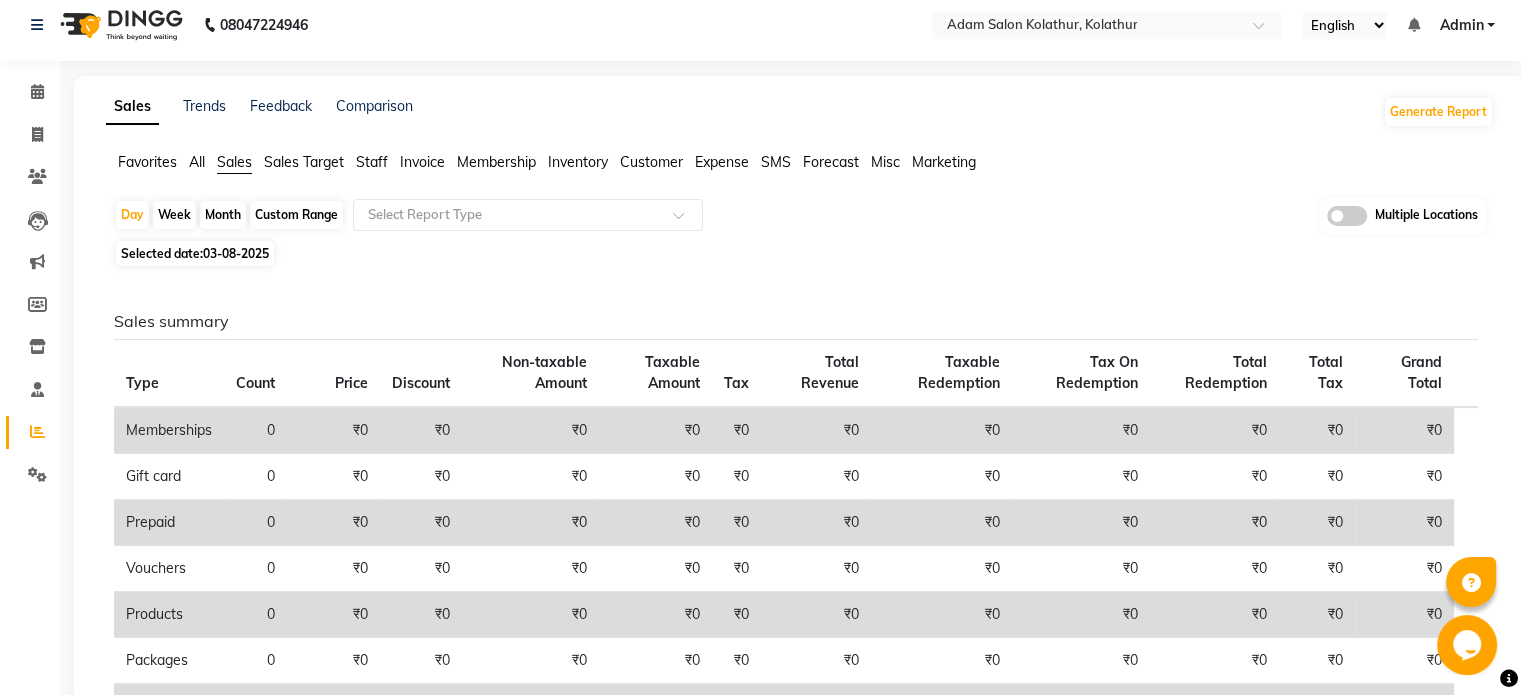 scroll, scrollTop: 0, scrollLeft: 0, axis: both 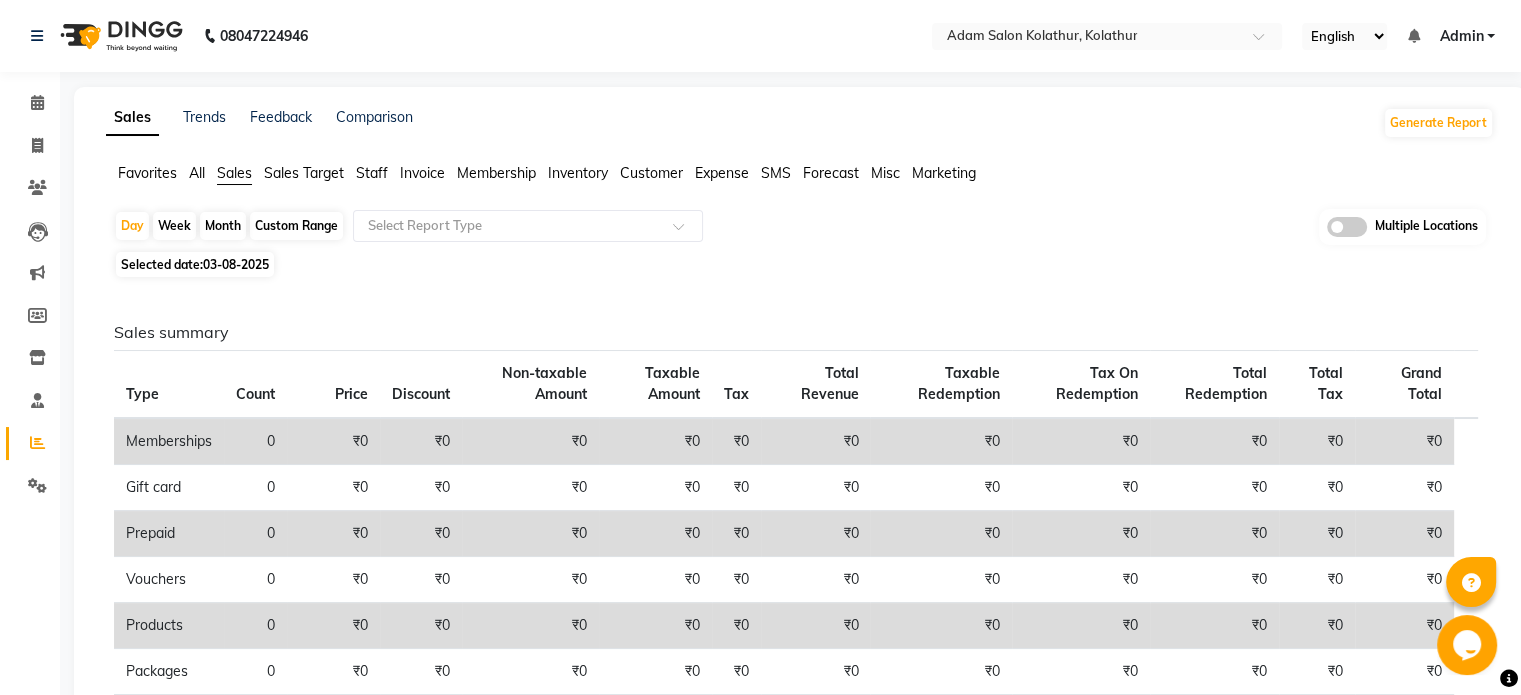 click on "All" 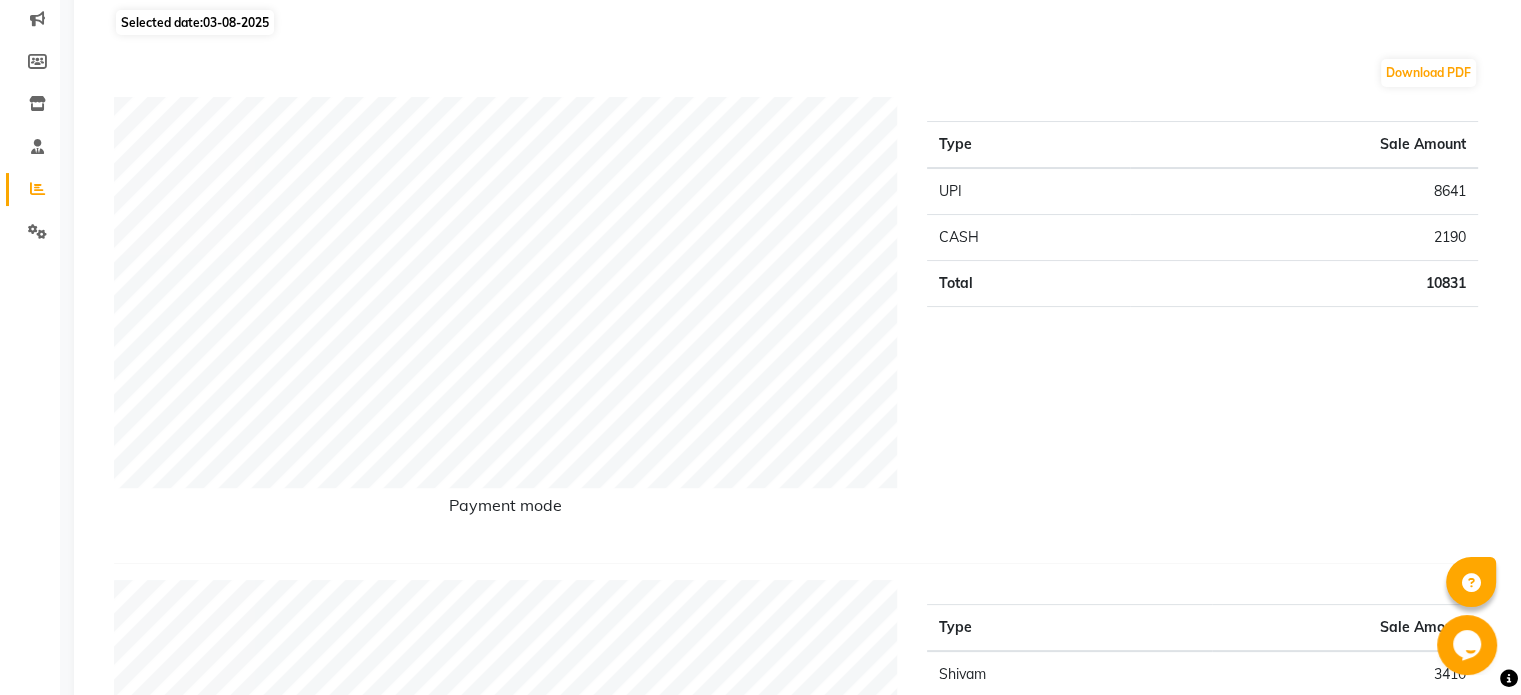 scroll, scrollTop: 250, scrollLeft: 0, axis: vertical 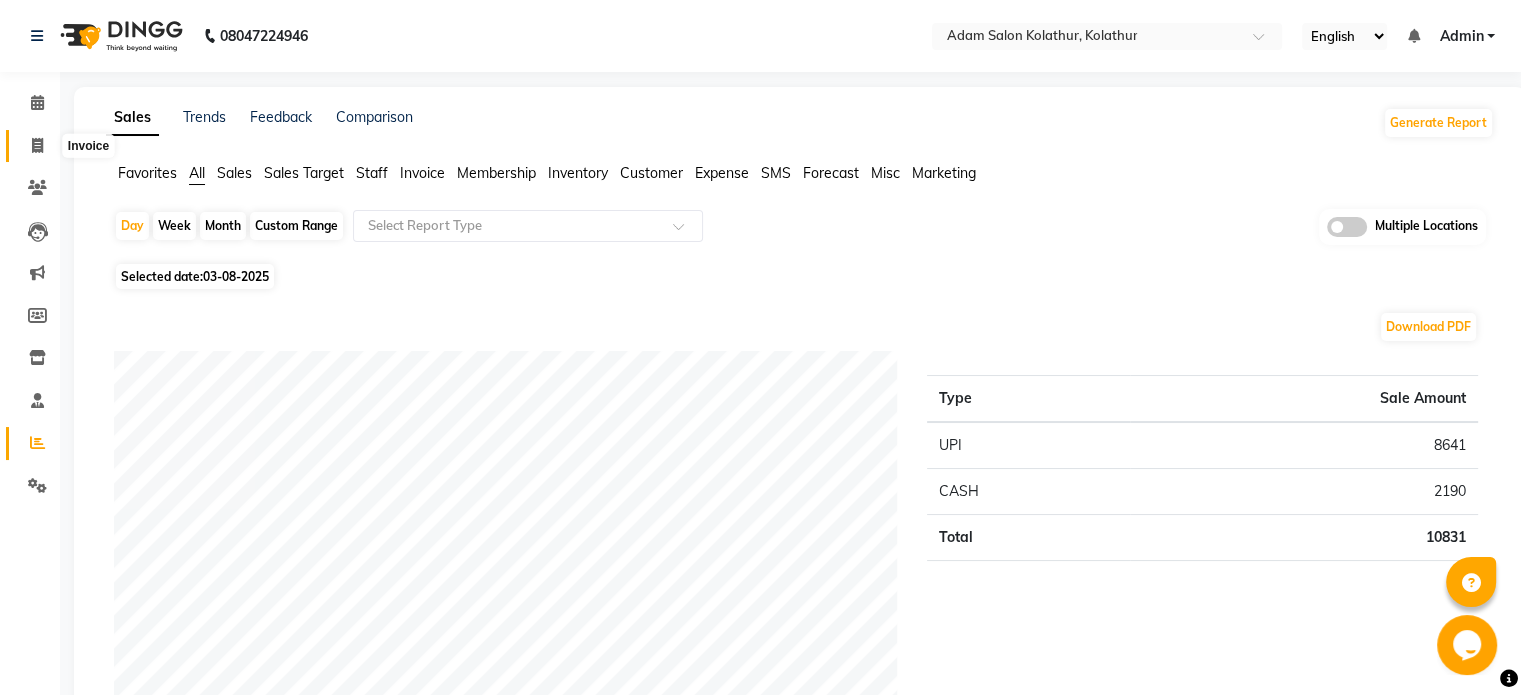 click 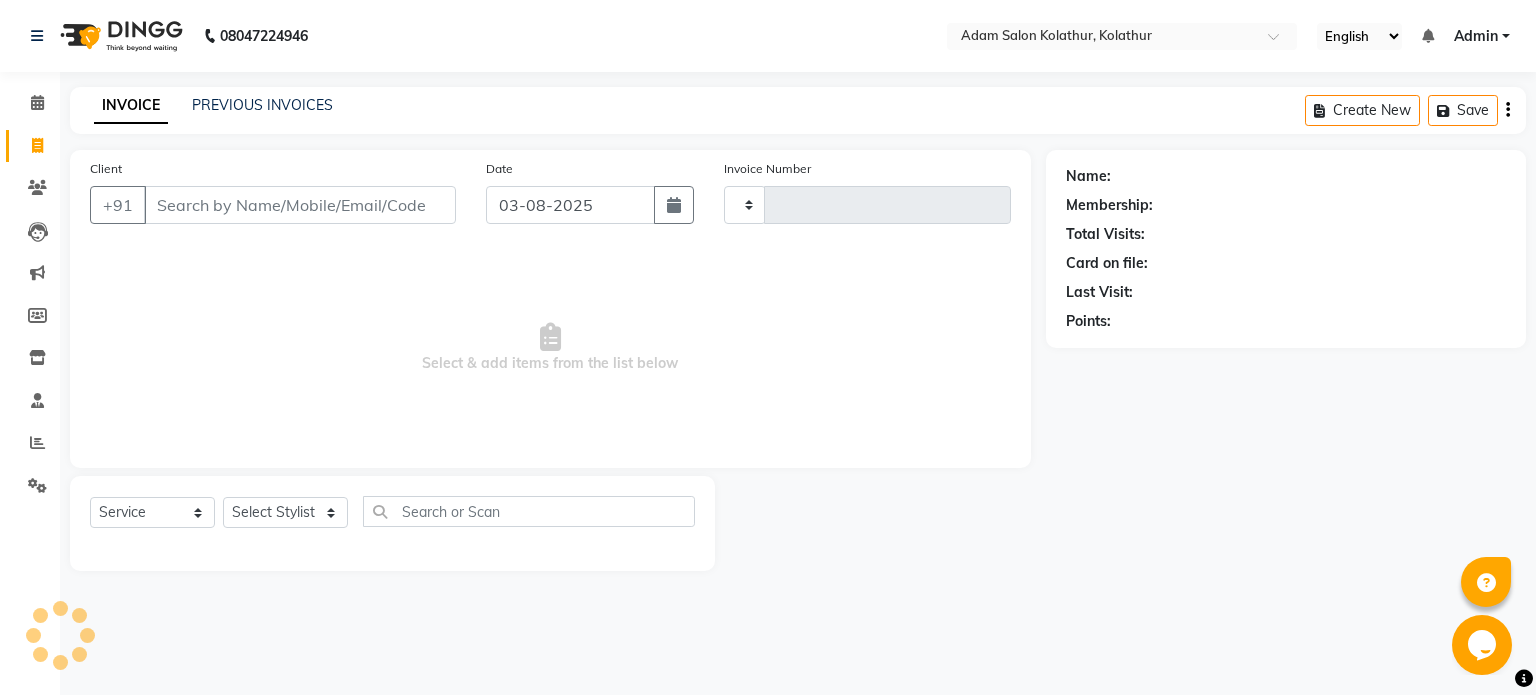 type on "0065" 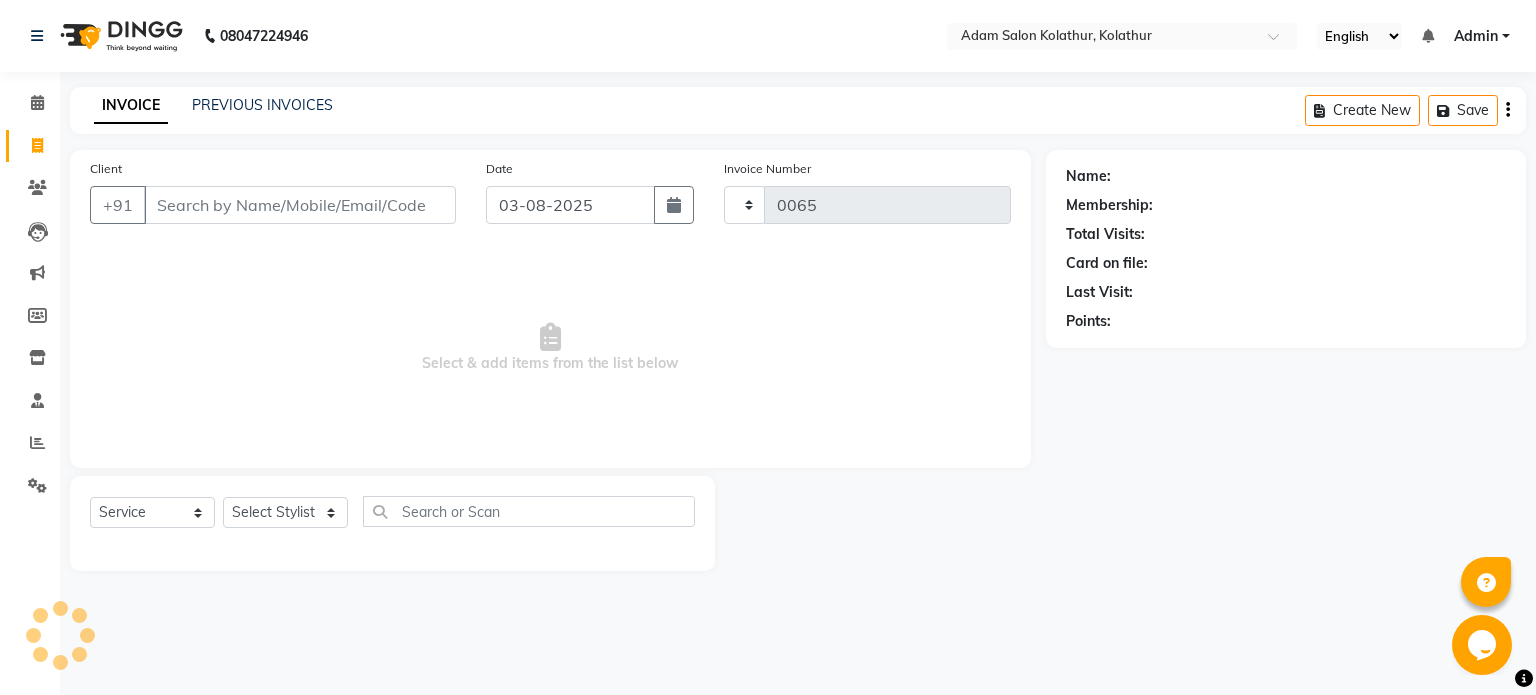 select on "8667" 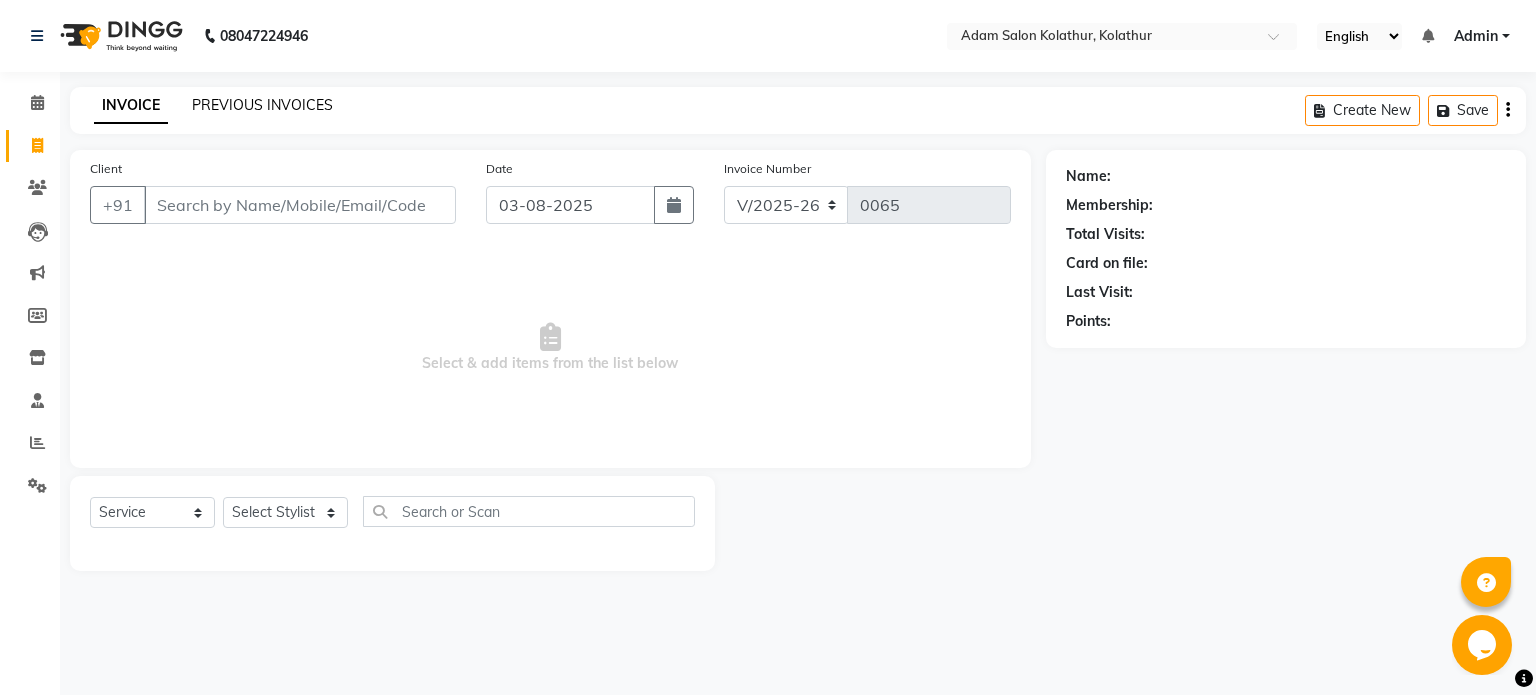 click on "PREVIOUS INVOICES" 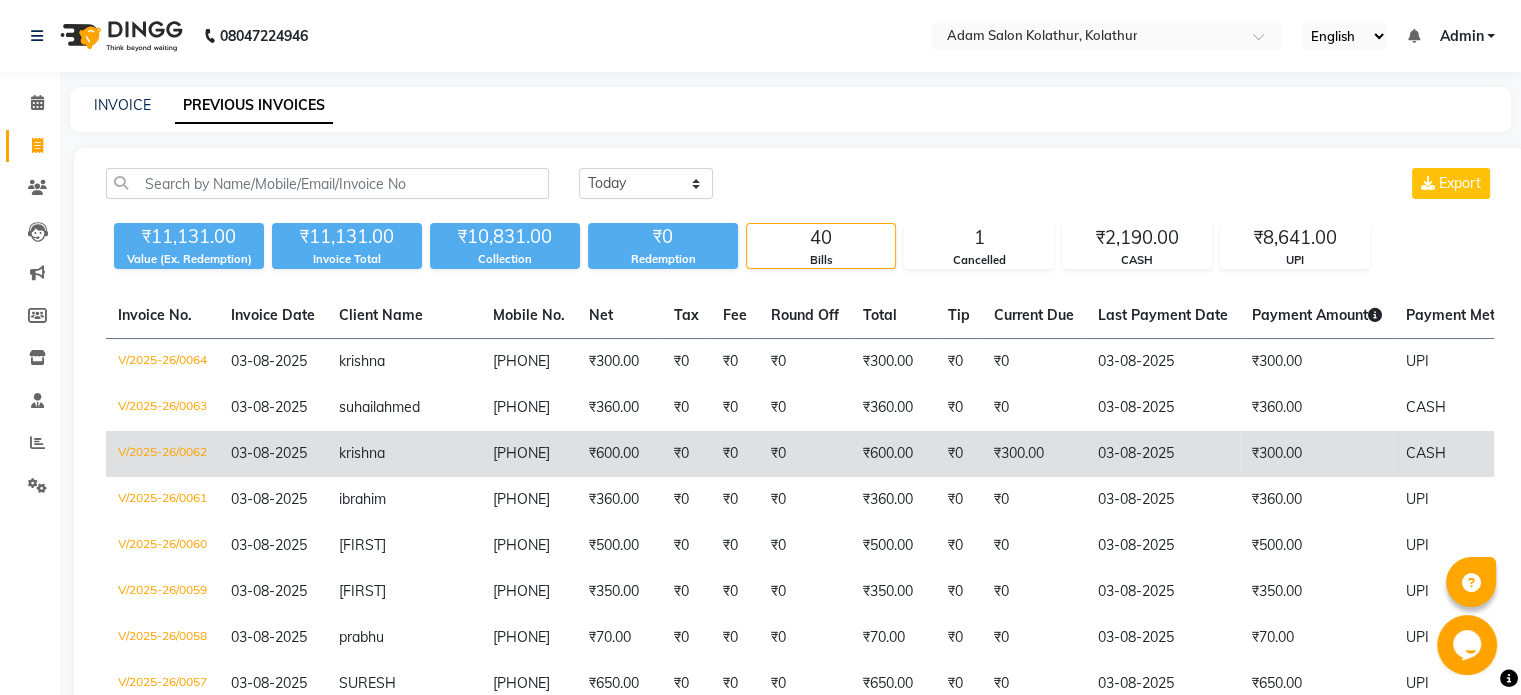 click on "₹300.00" 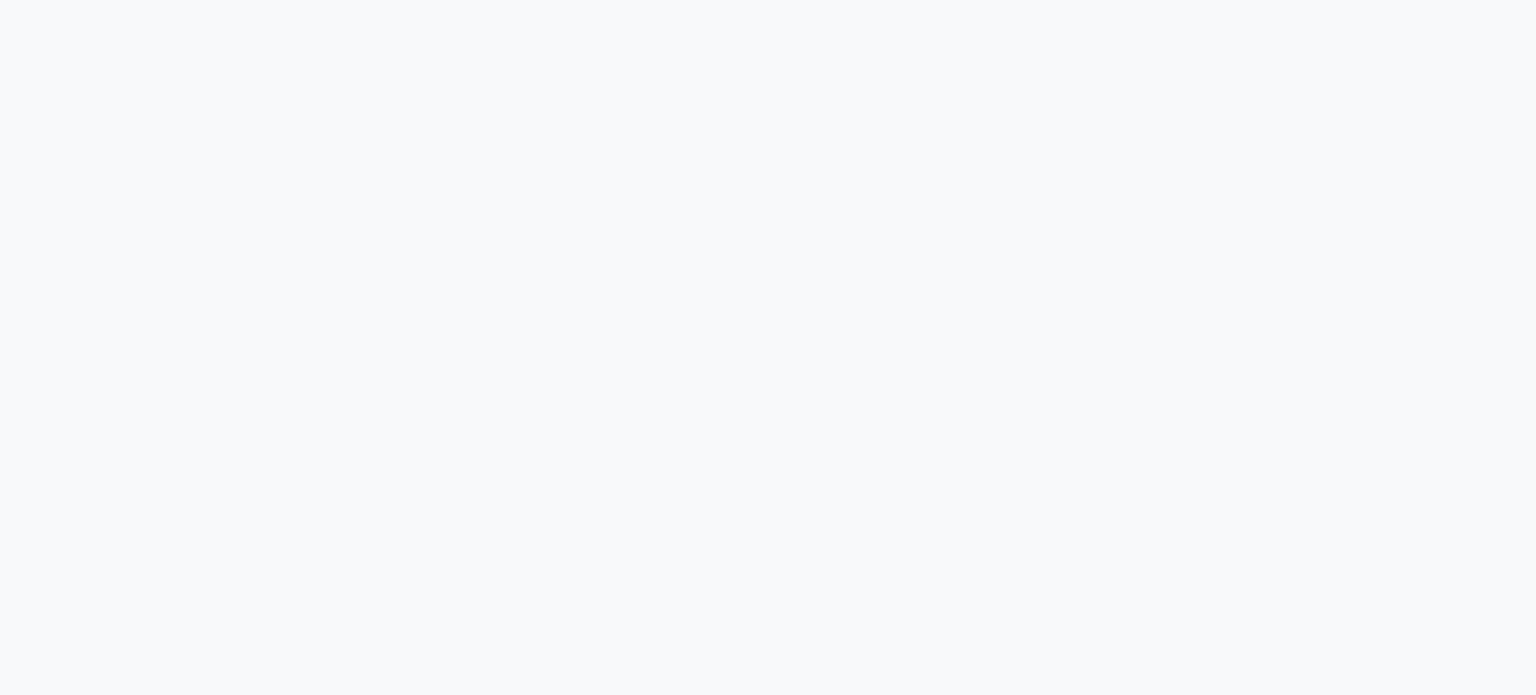 scroll, scrollTop: 0, scrollLeft: 0, axis: both 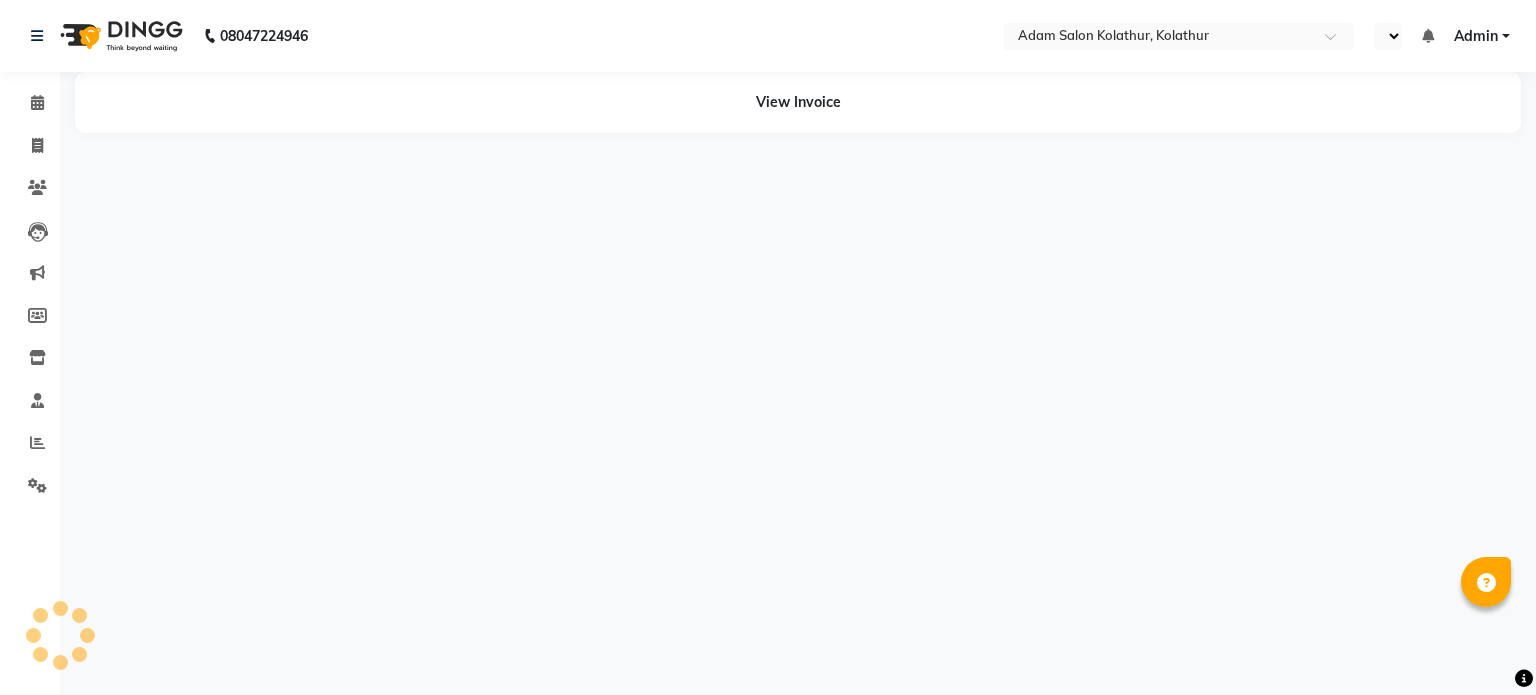 select on "en" 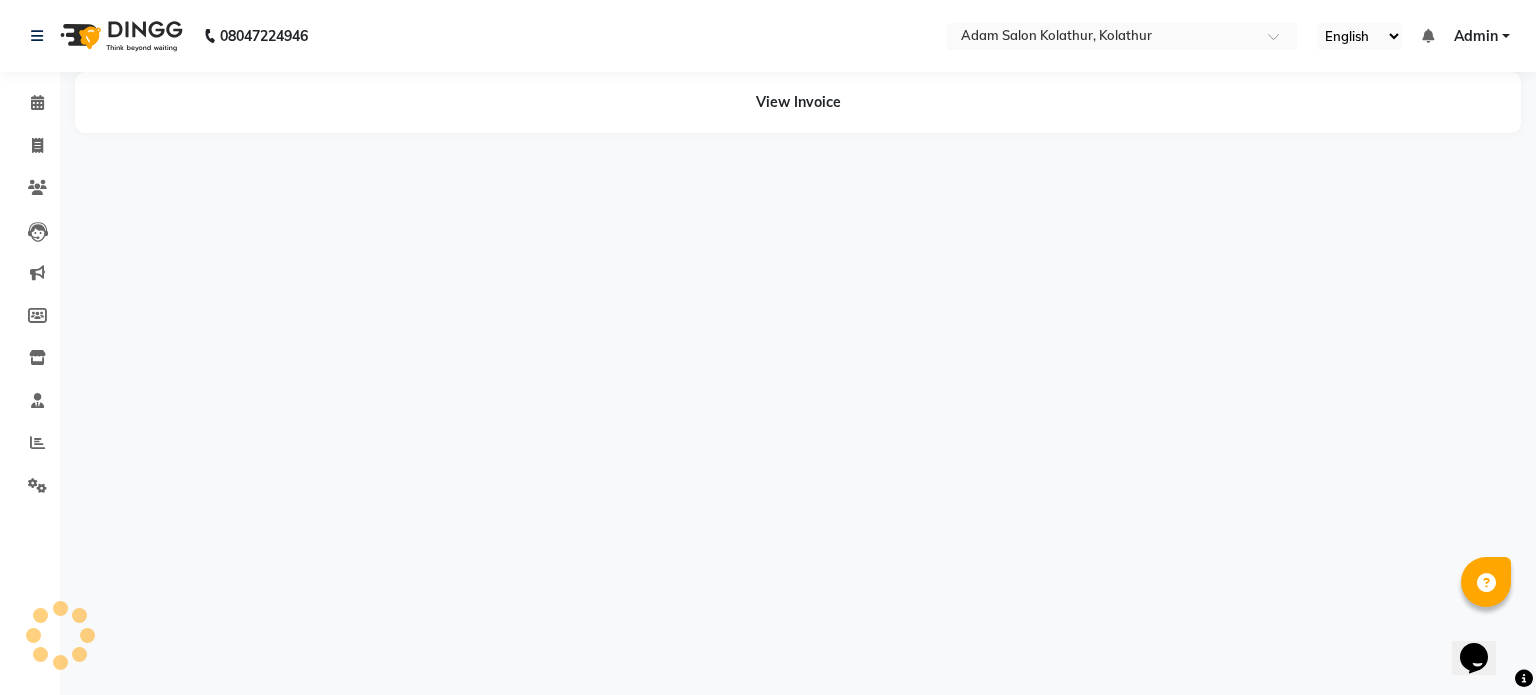 scroll, scrollTop: 0, scrollLeft: 0, axis: both 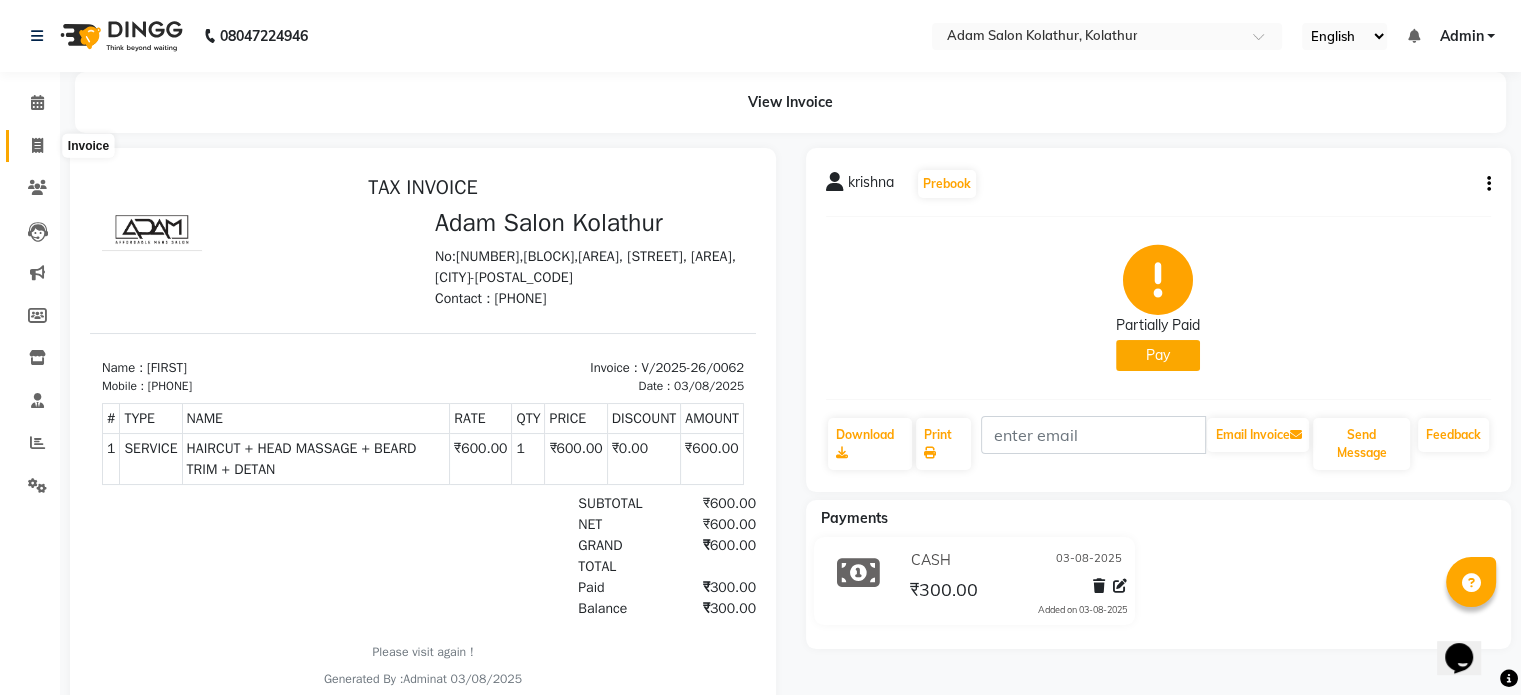 click 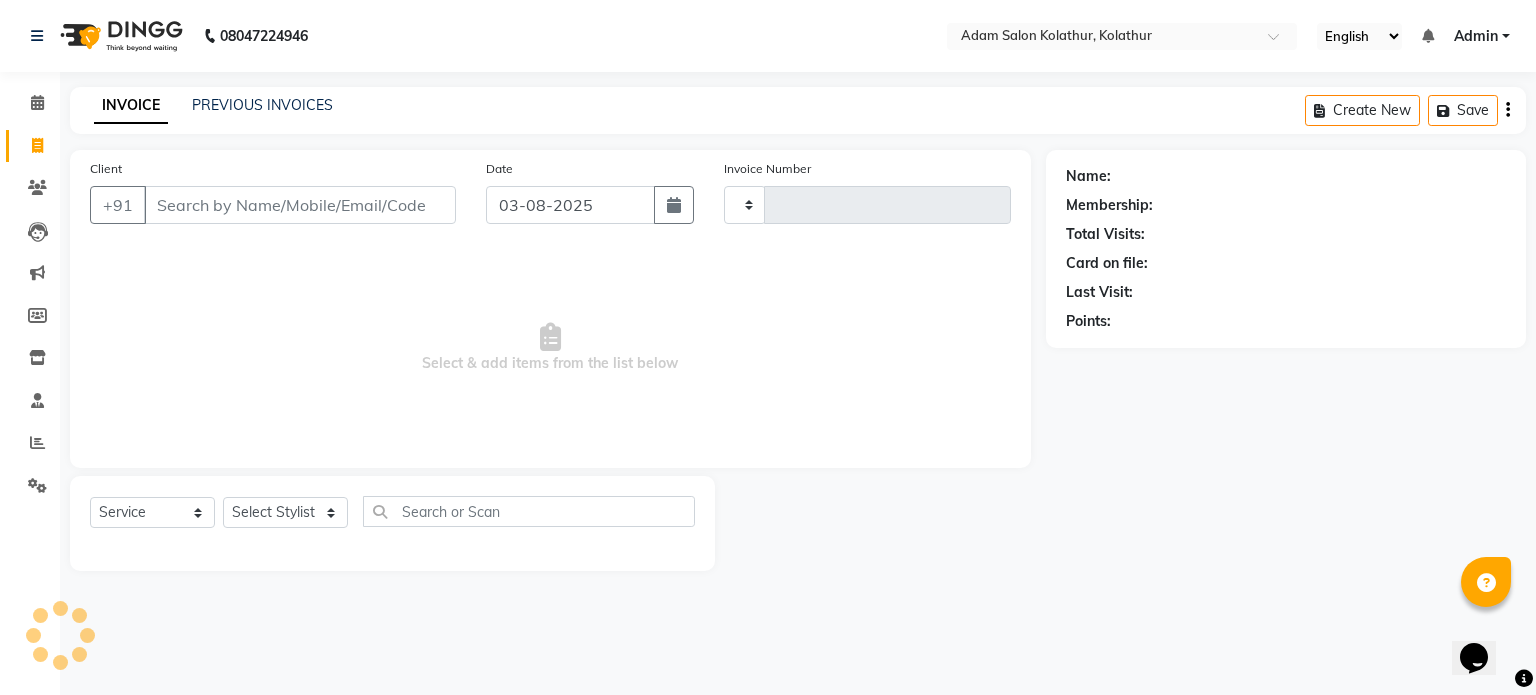 type on "0065" 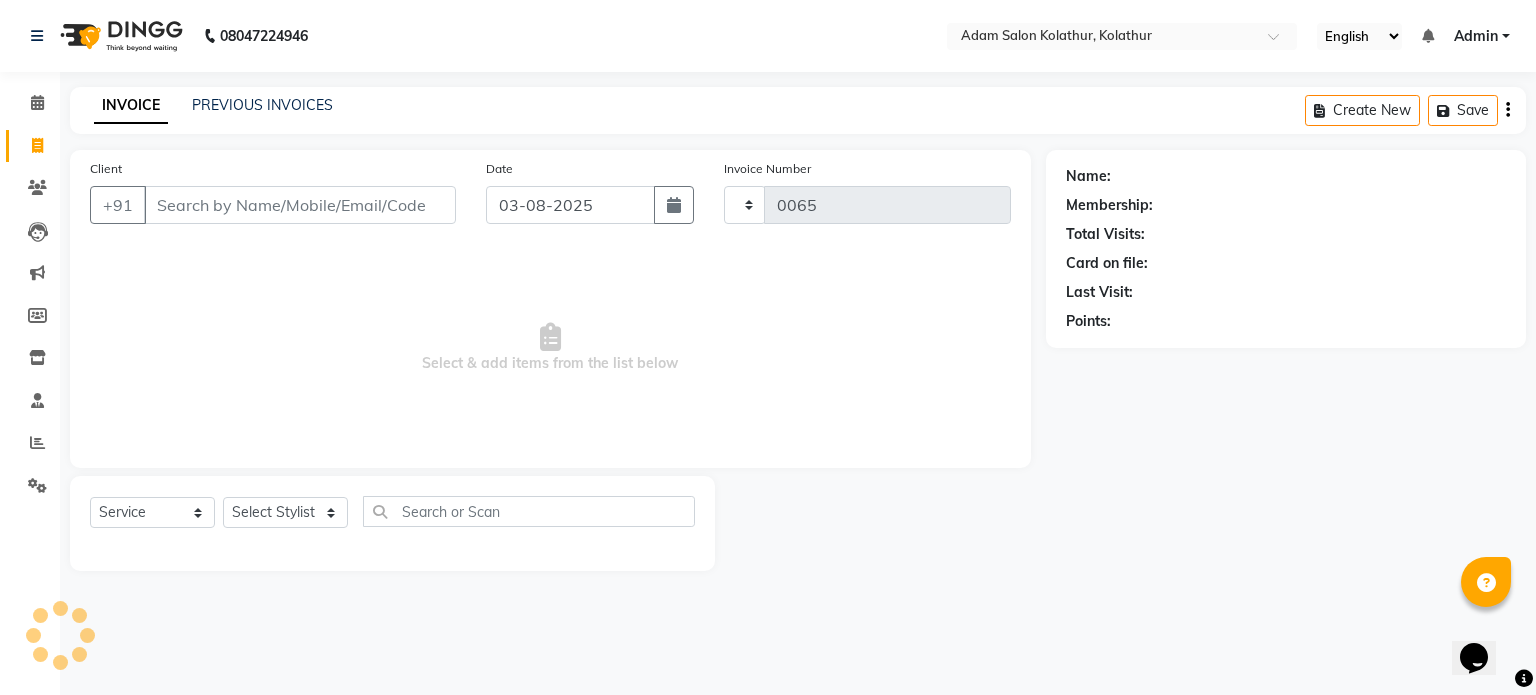 select on "8667" 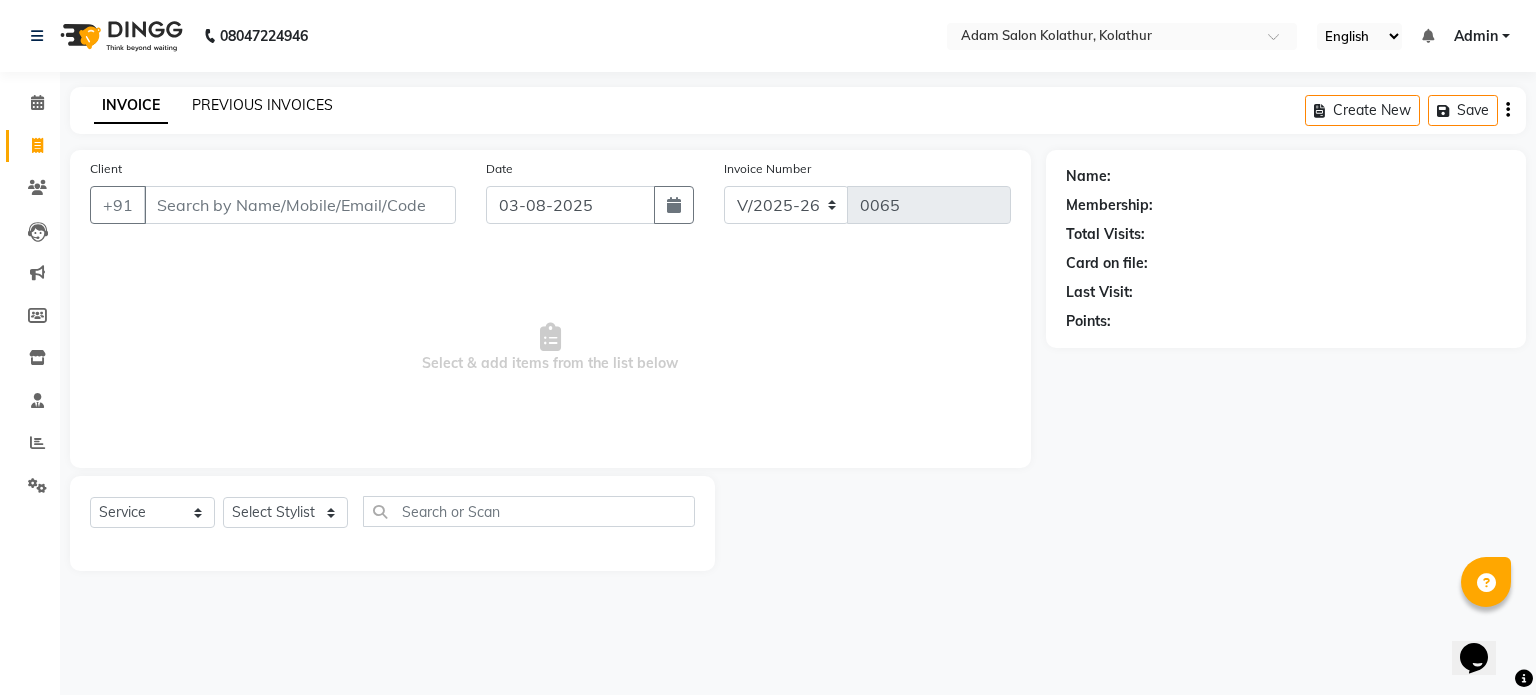click on "PREVIOUS INVOICES" 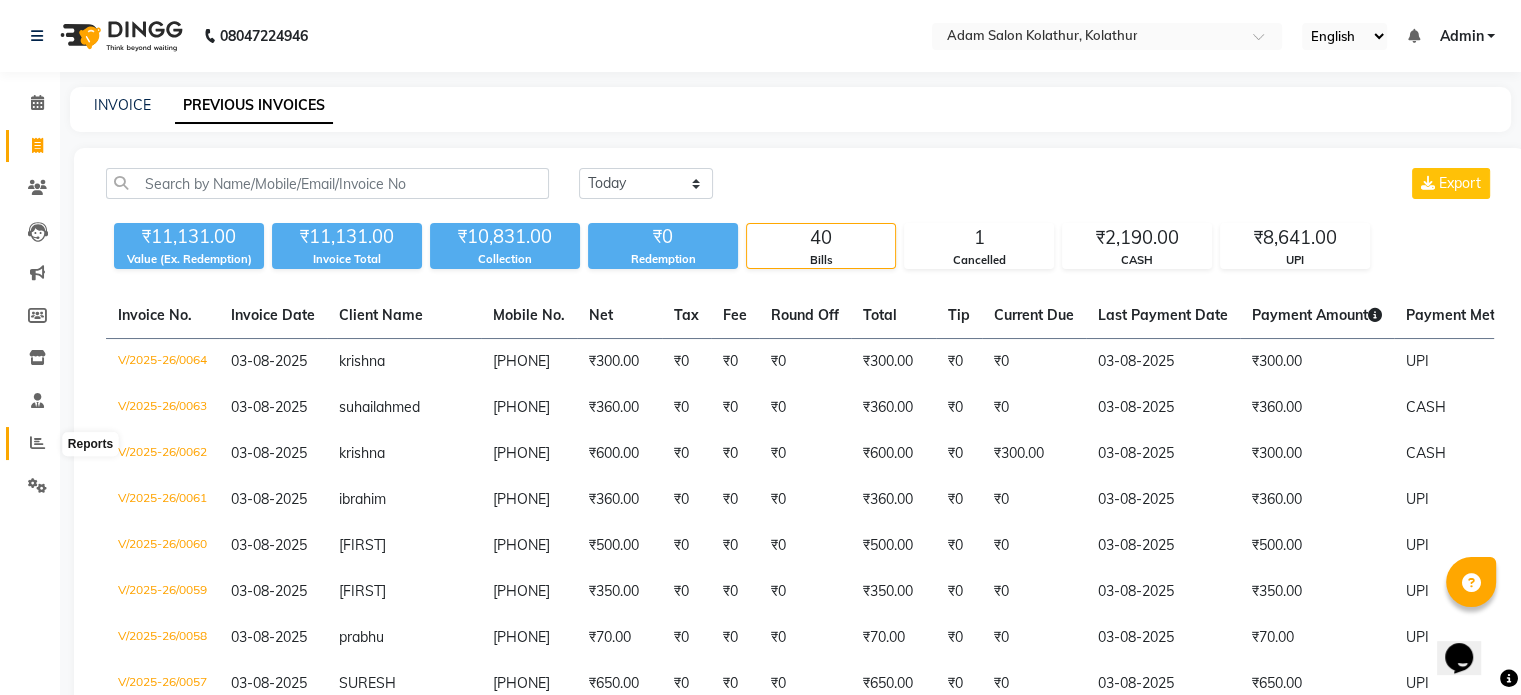 click 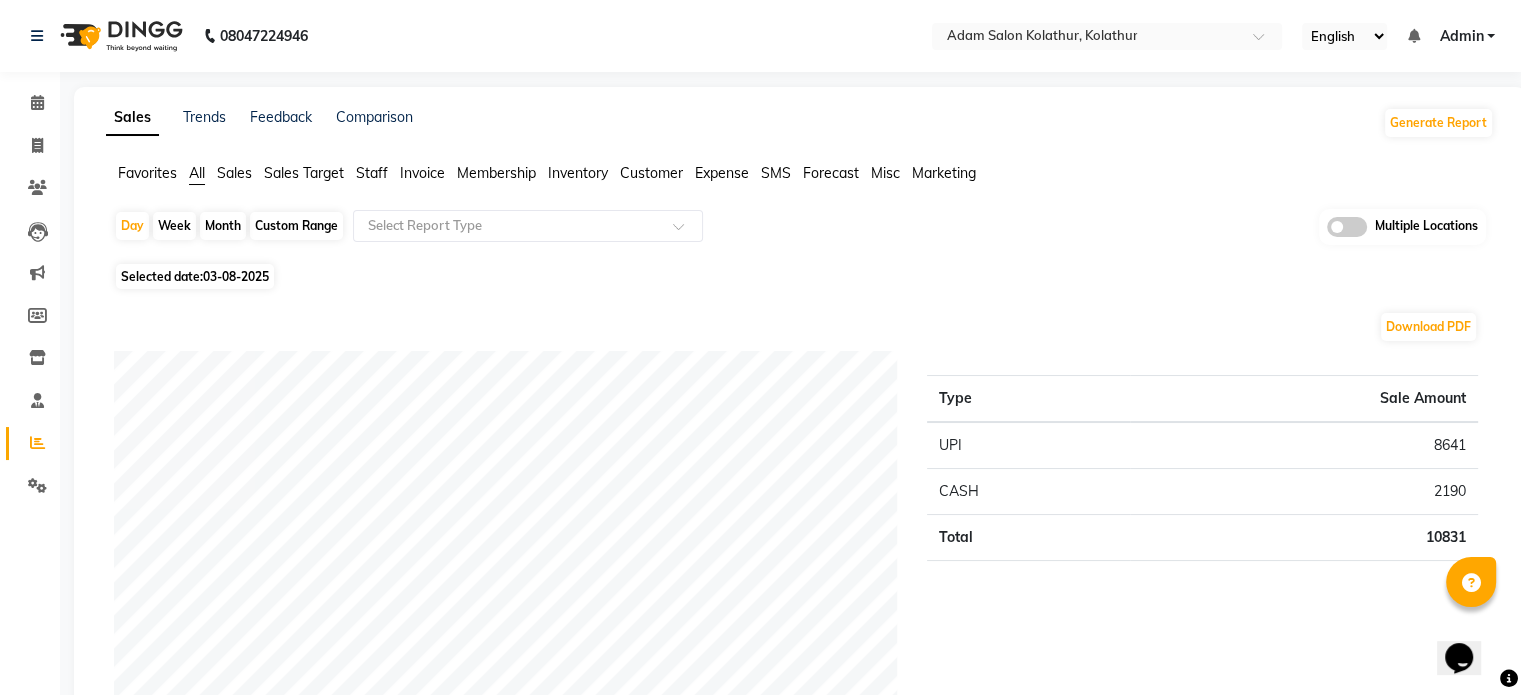 click on "Invoice" 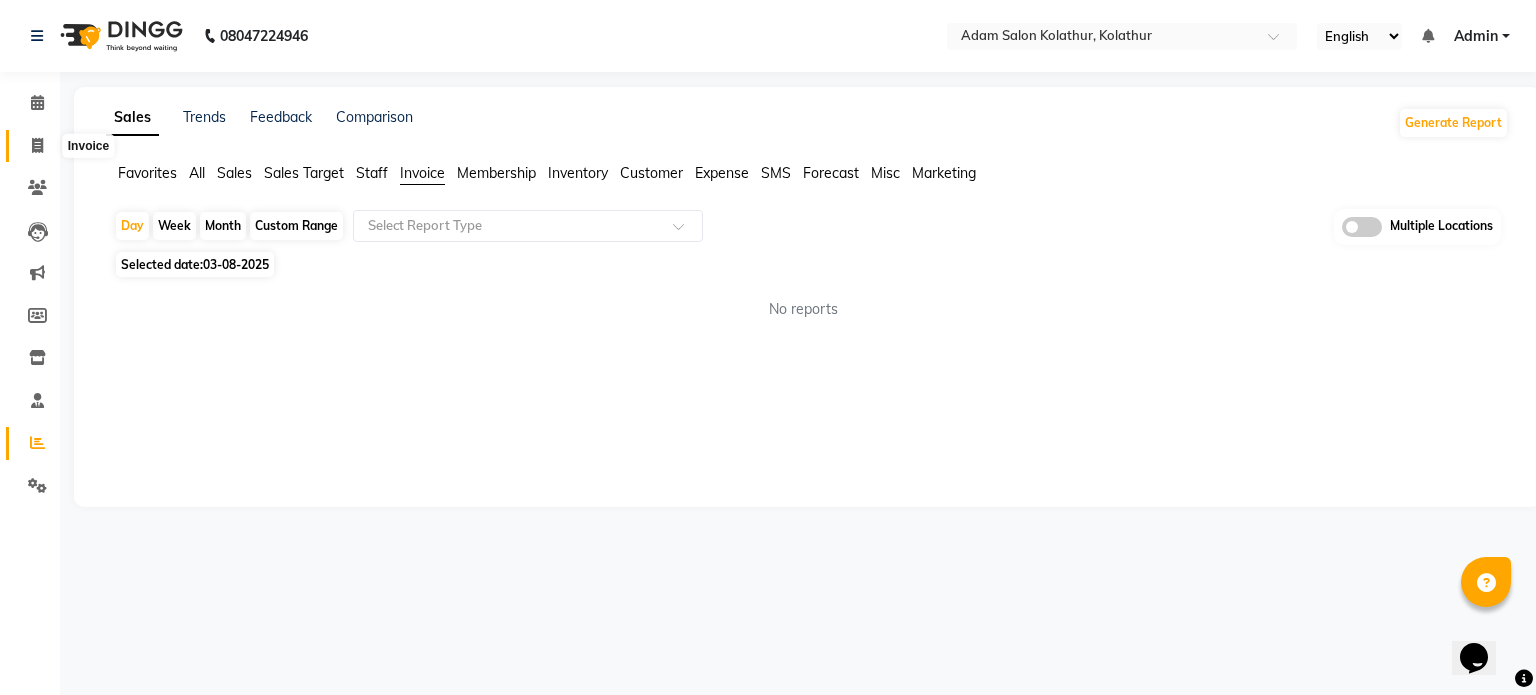 click 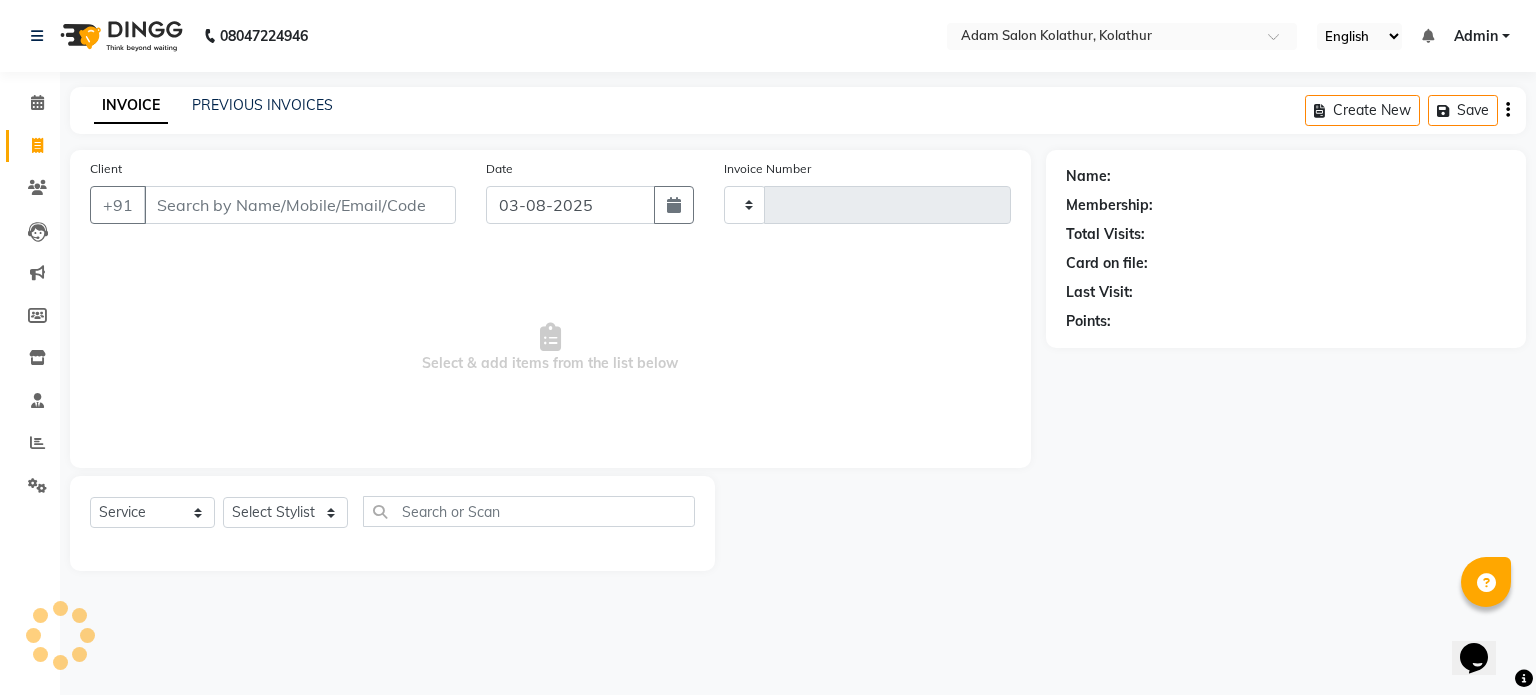 type on "0065" 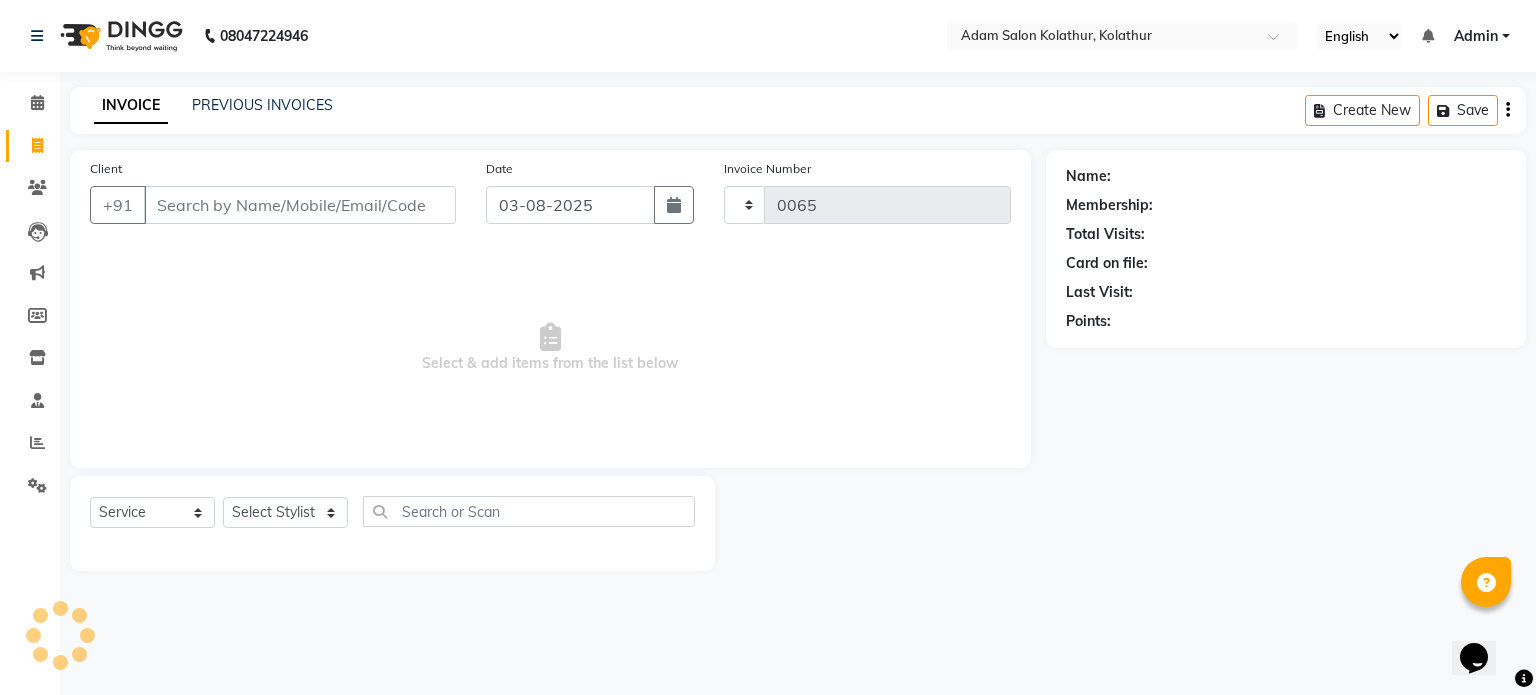 select on "8667" 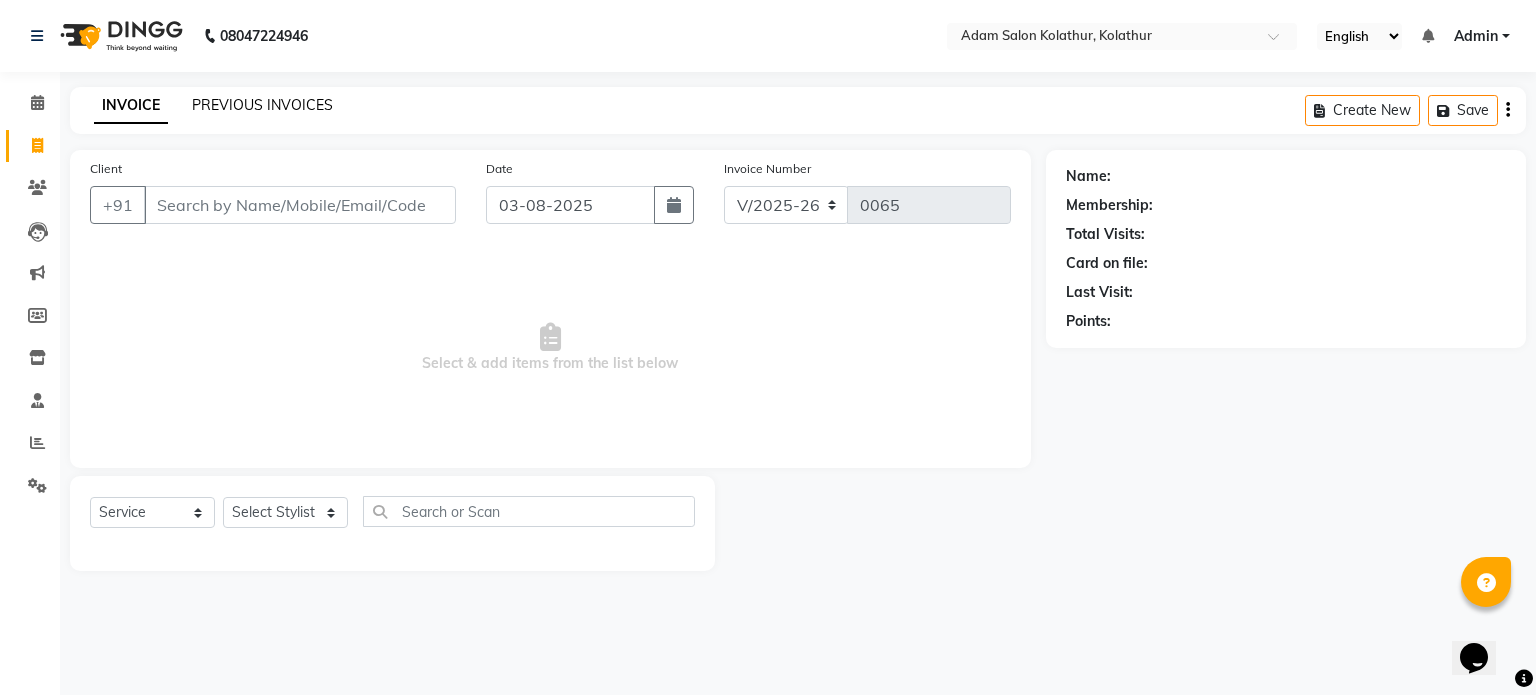 click on "PREVIOUS INVOICES" 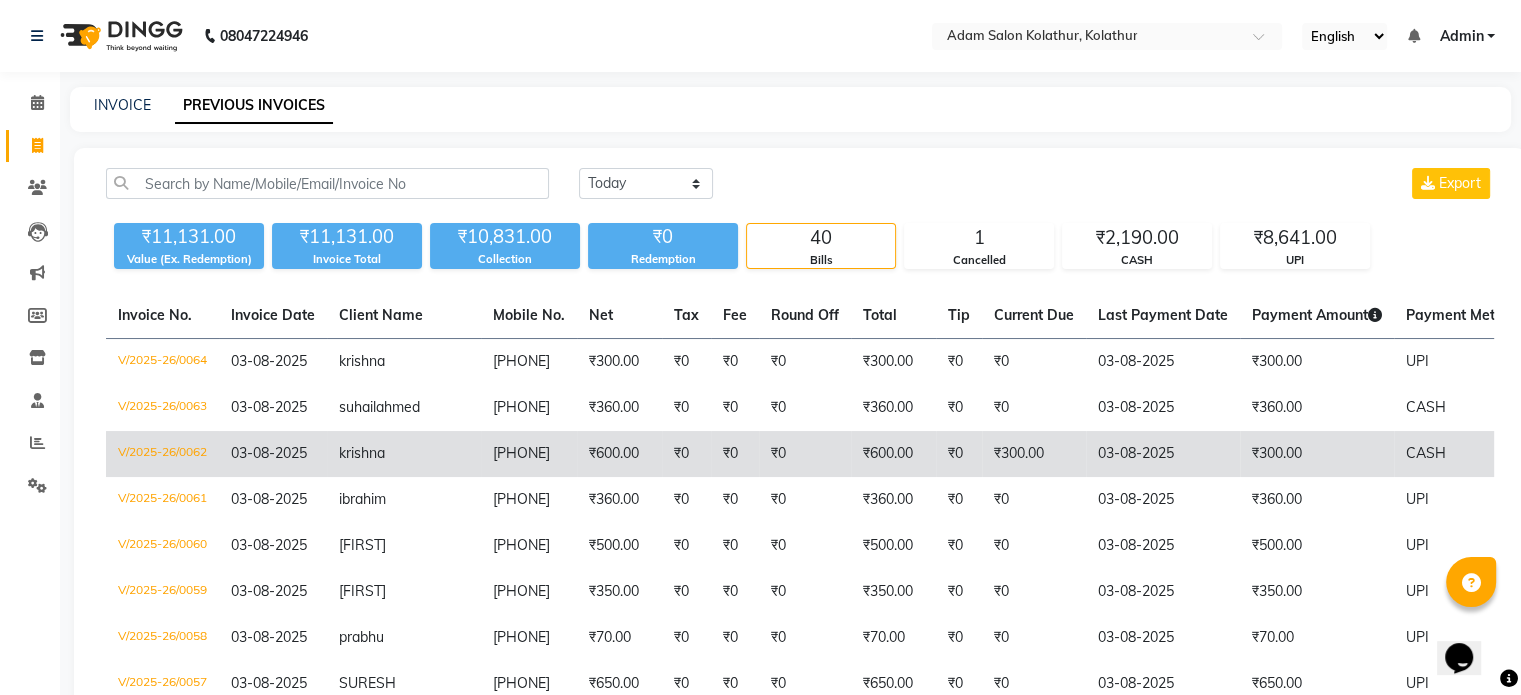 click on "03-08-2025" 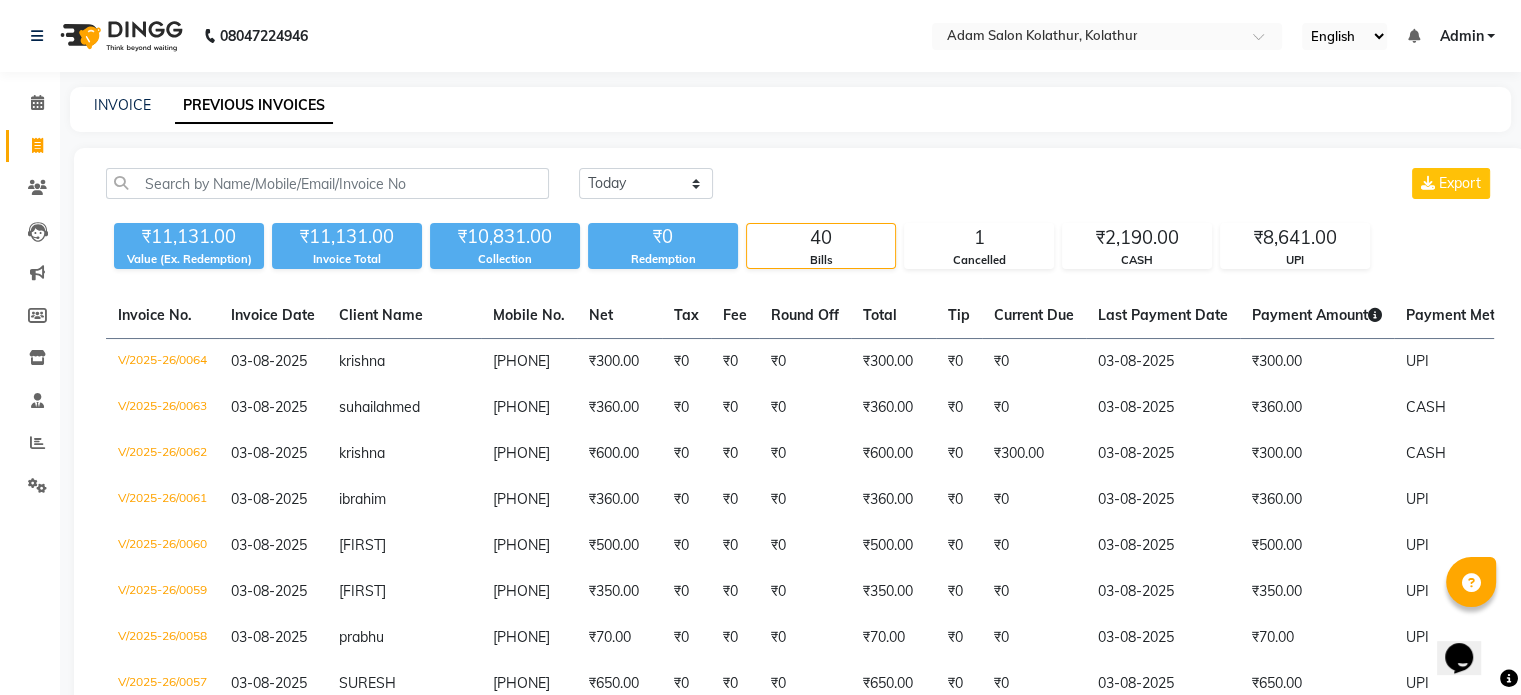click on "Admin" at bounding box center [1461, 36] 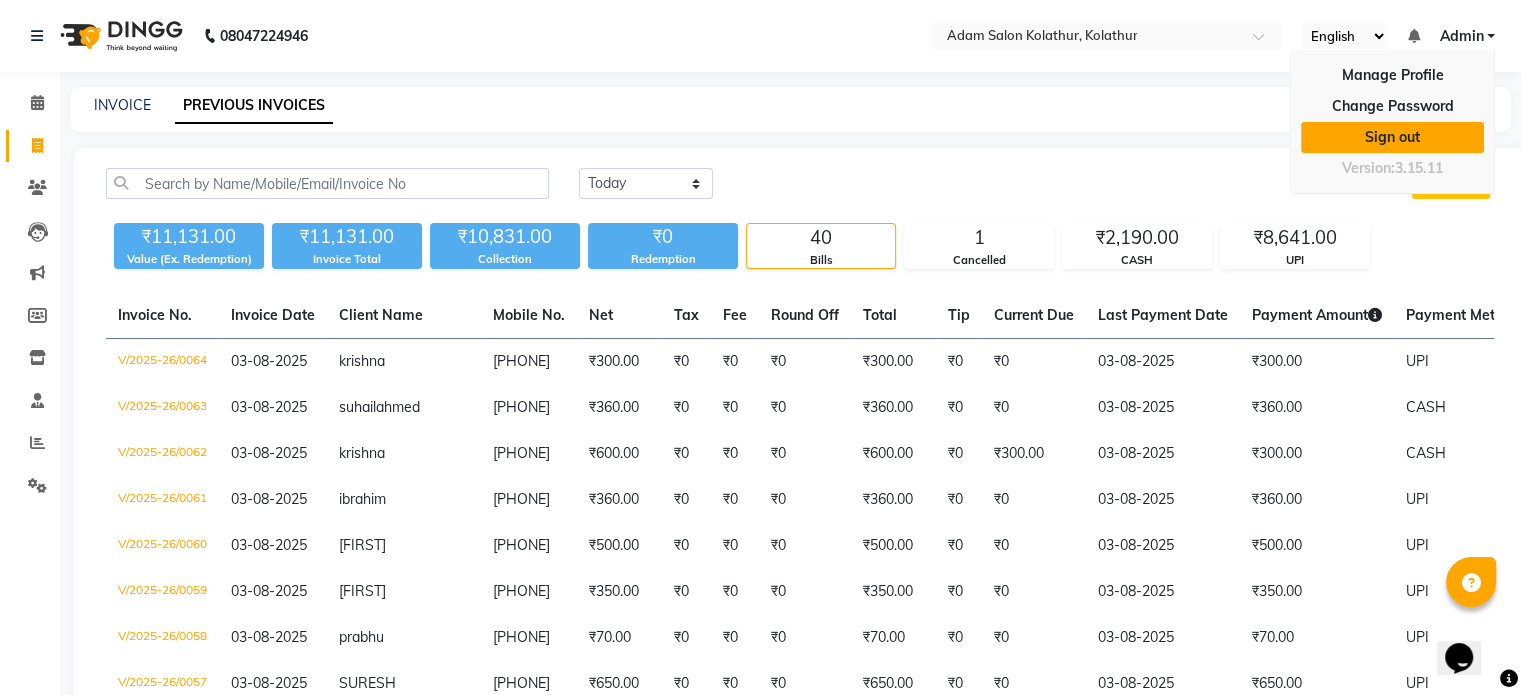 click on "Sign out" at bounding box center (1392, 137) 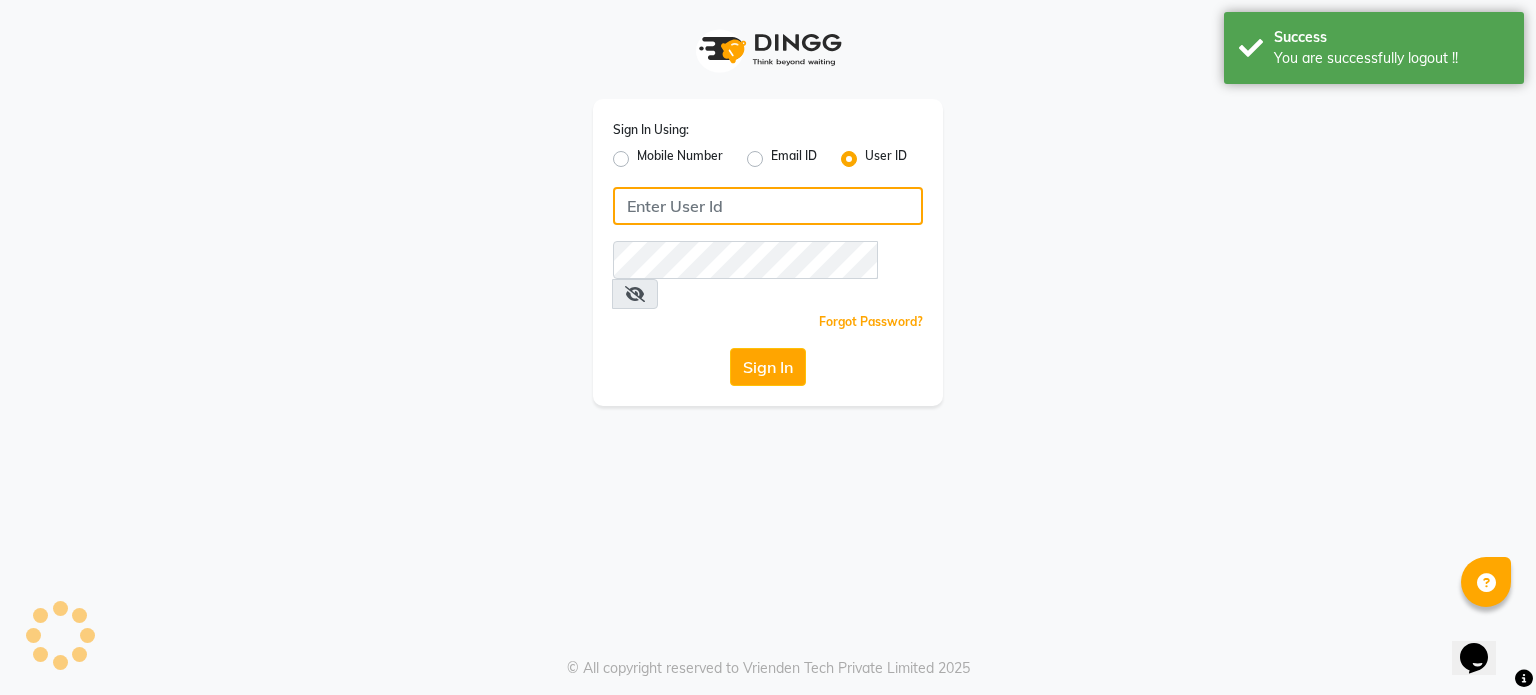 type on "9952551556" 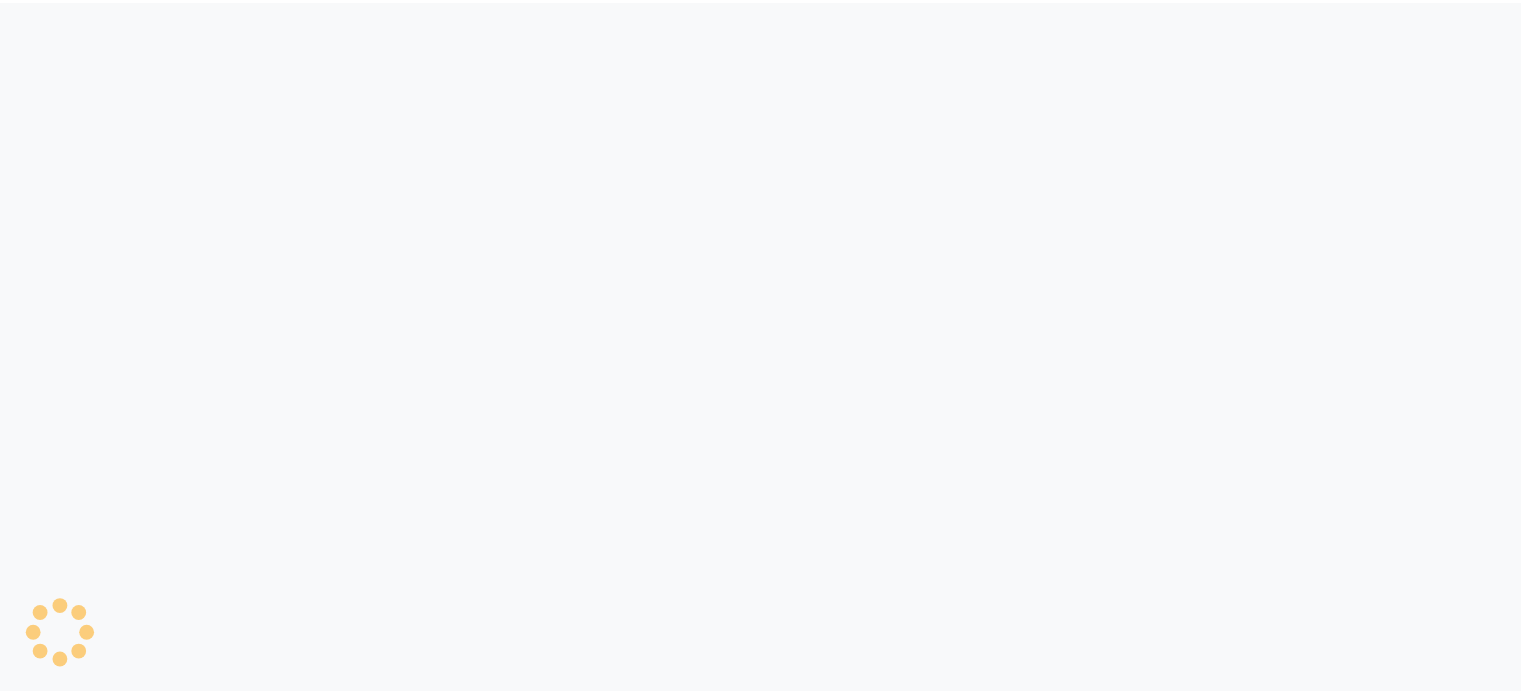 scroll, scrollTop: 0, scrollLeft: 0, axis: both 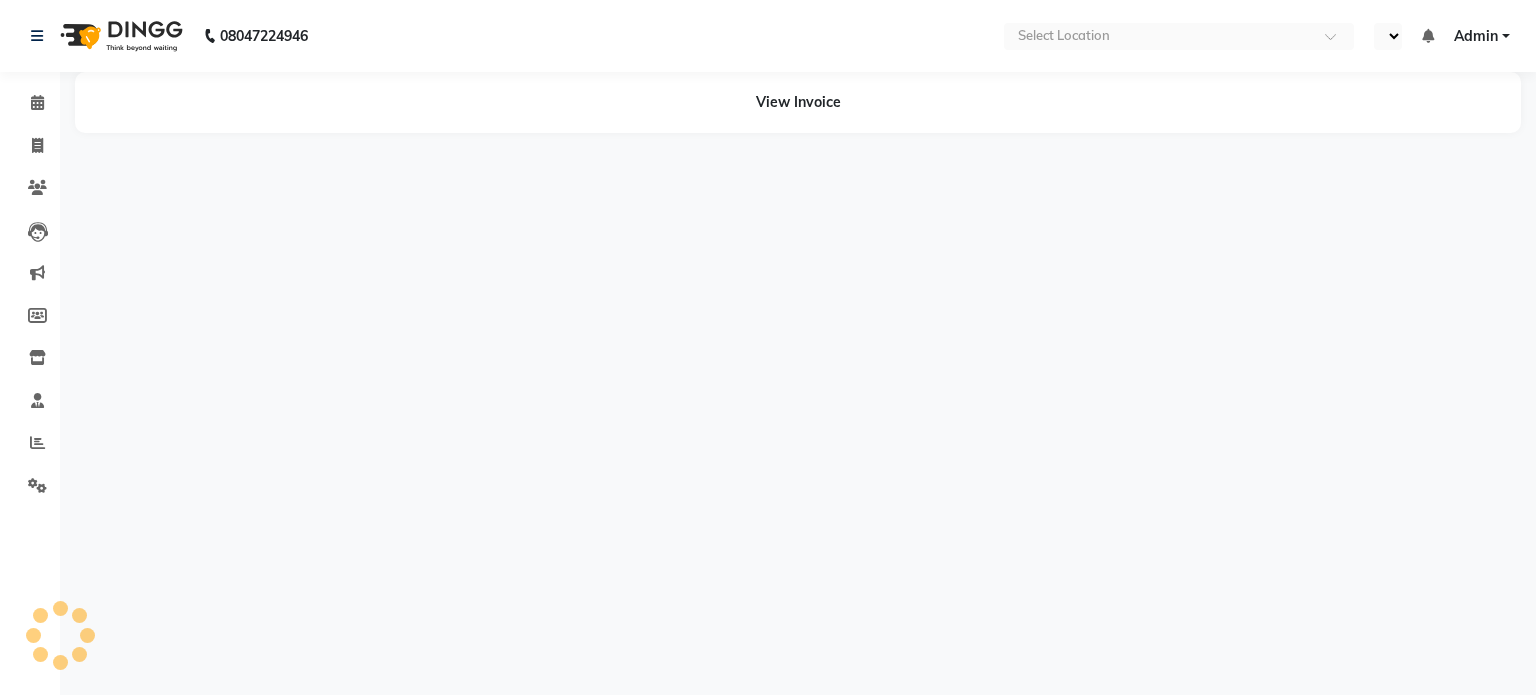 select on "en" 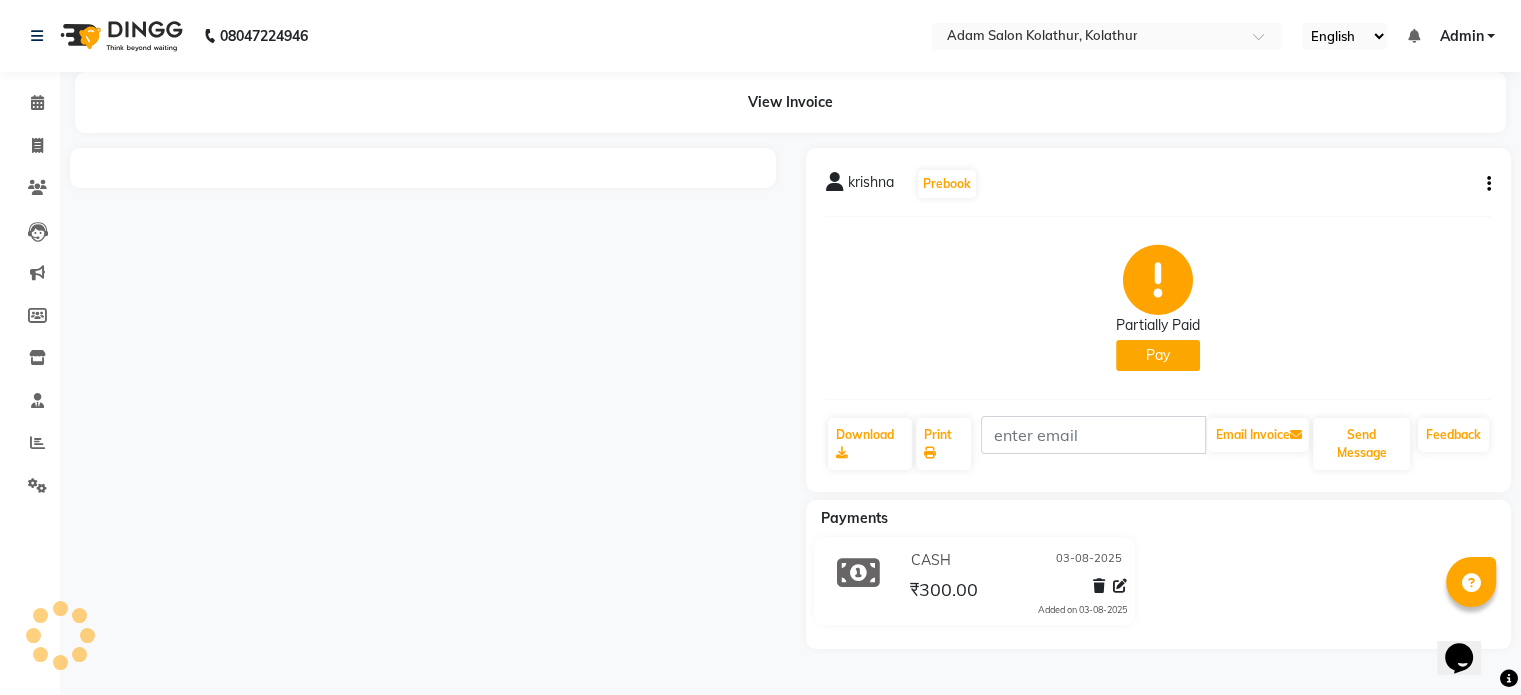 scroll, scrollTop: 0, scrollLeft: 0, axis: both 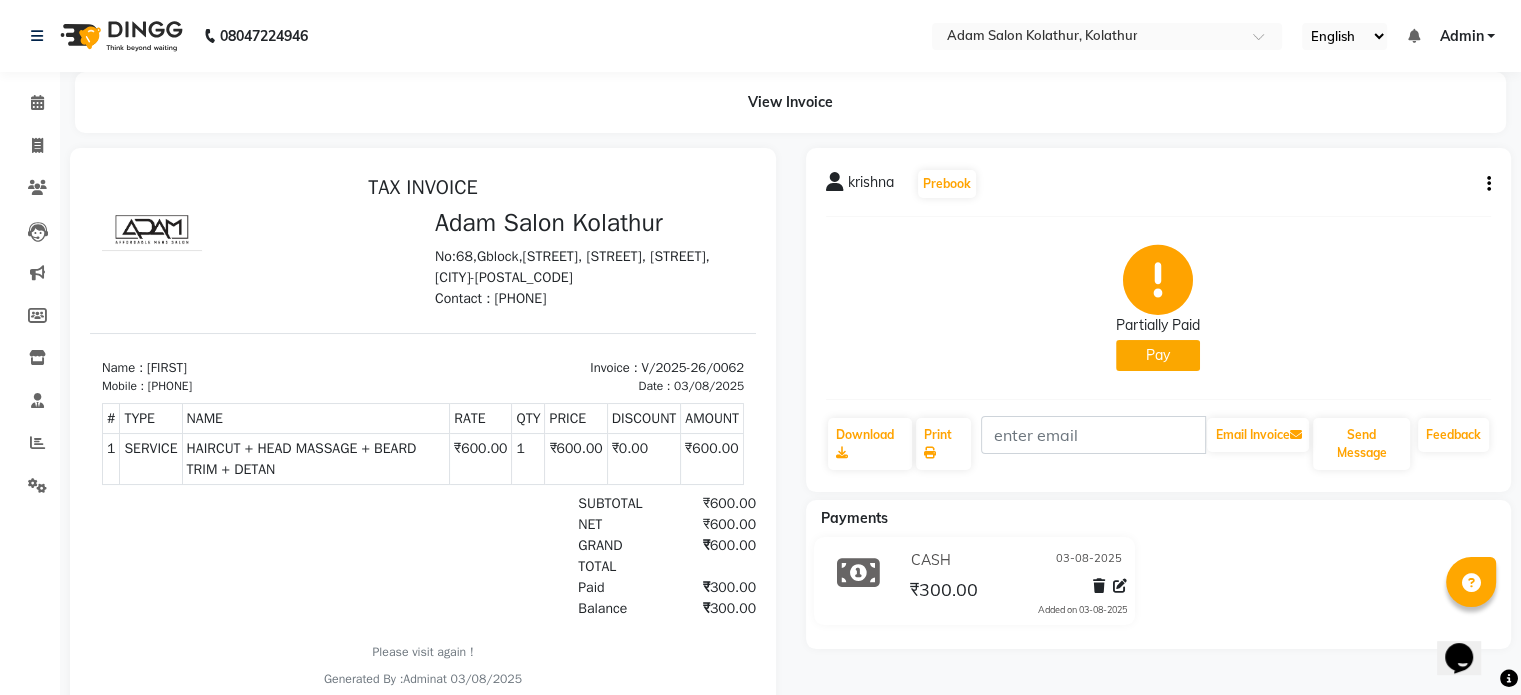 click on "Pay" 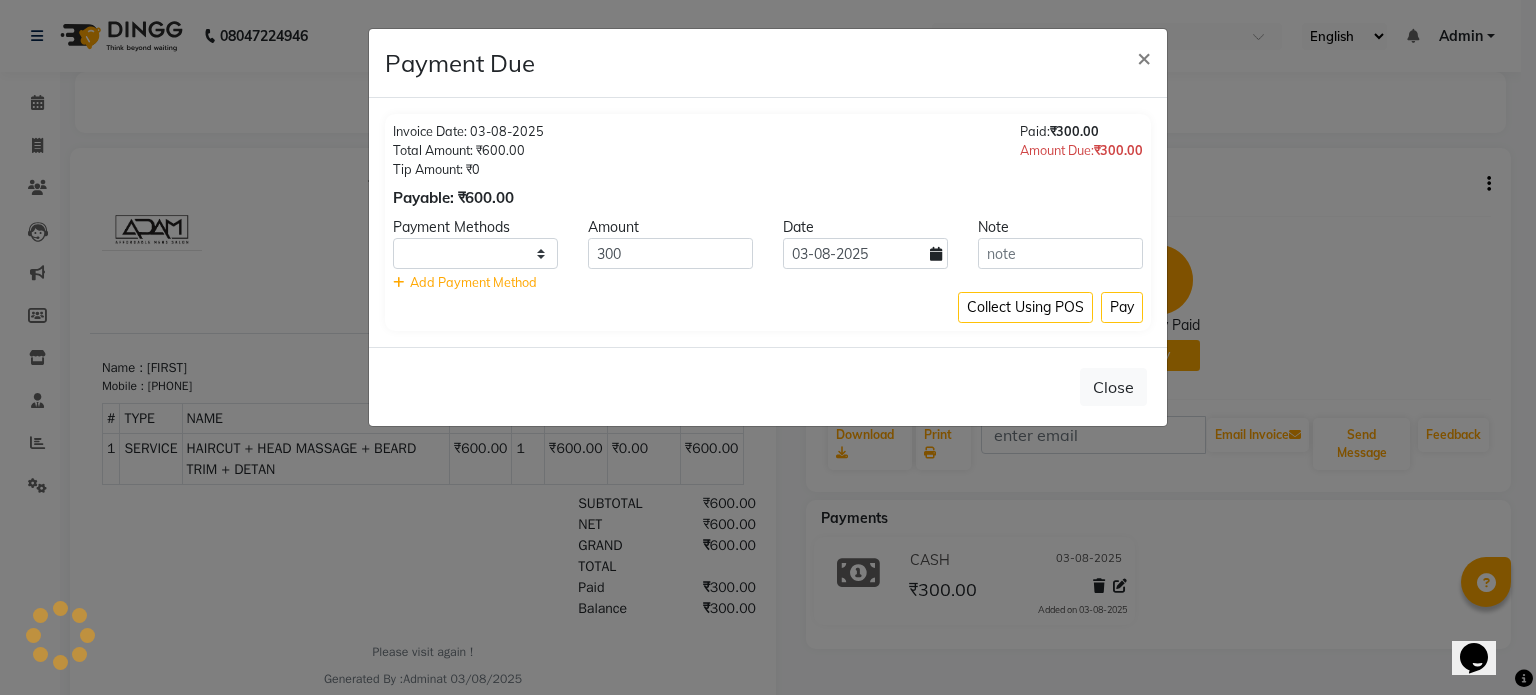 select on "1" 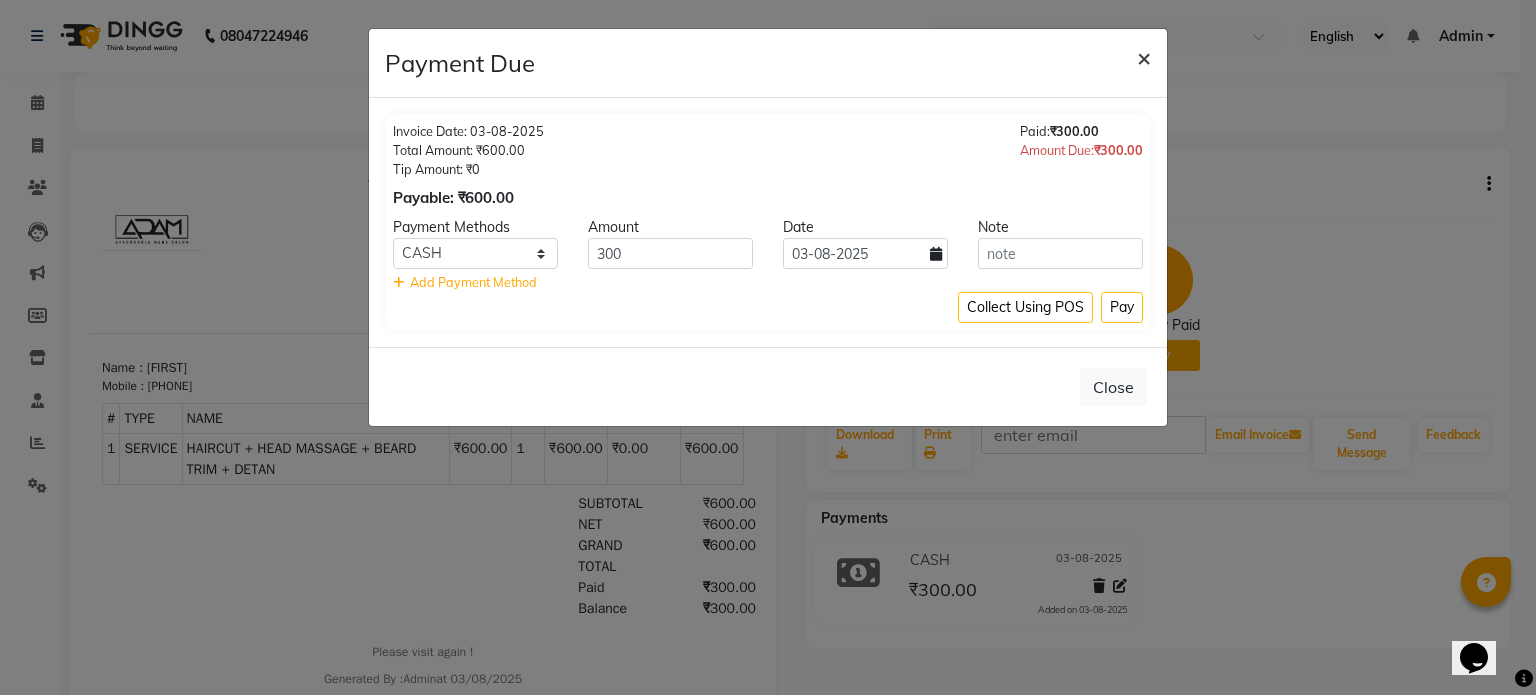 click on "×" 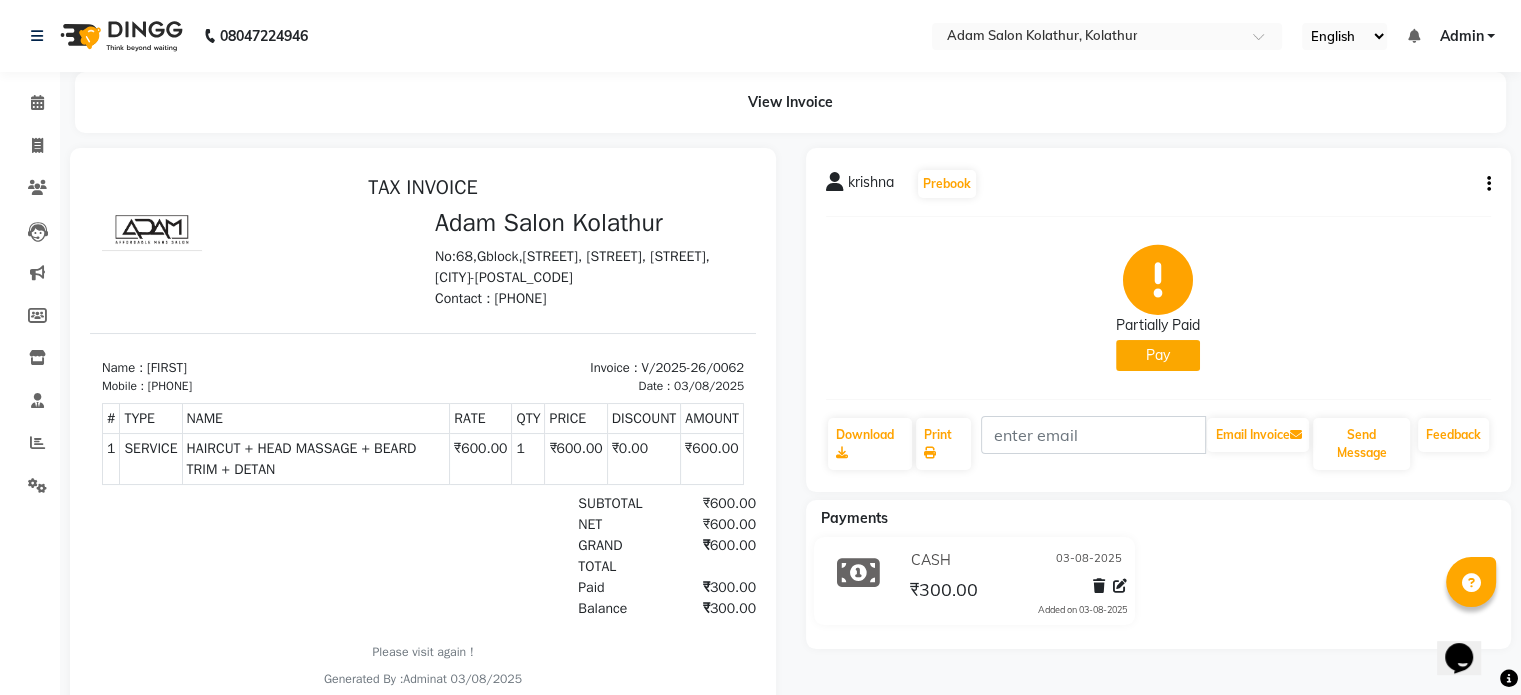 click on "Pay" 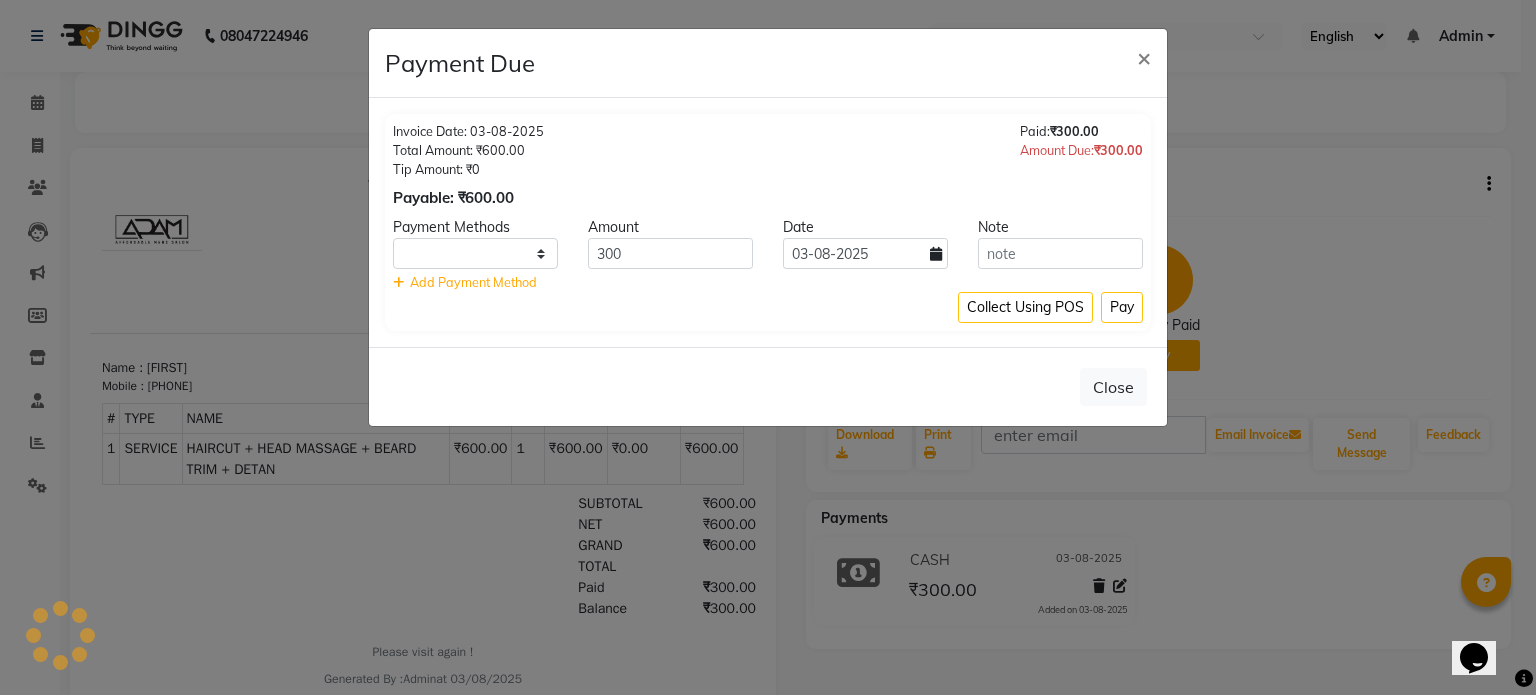 select on "1" 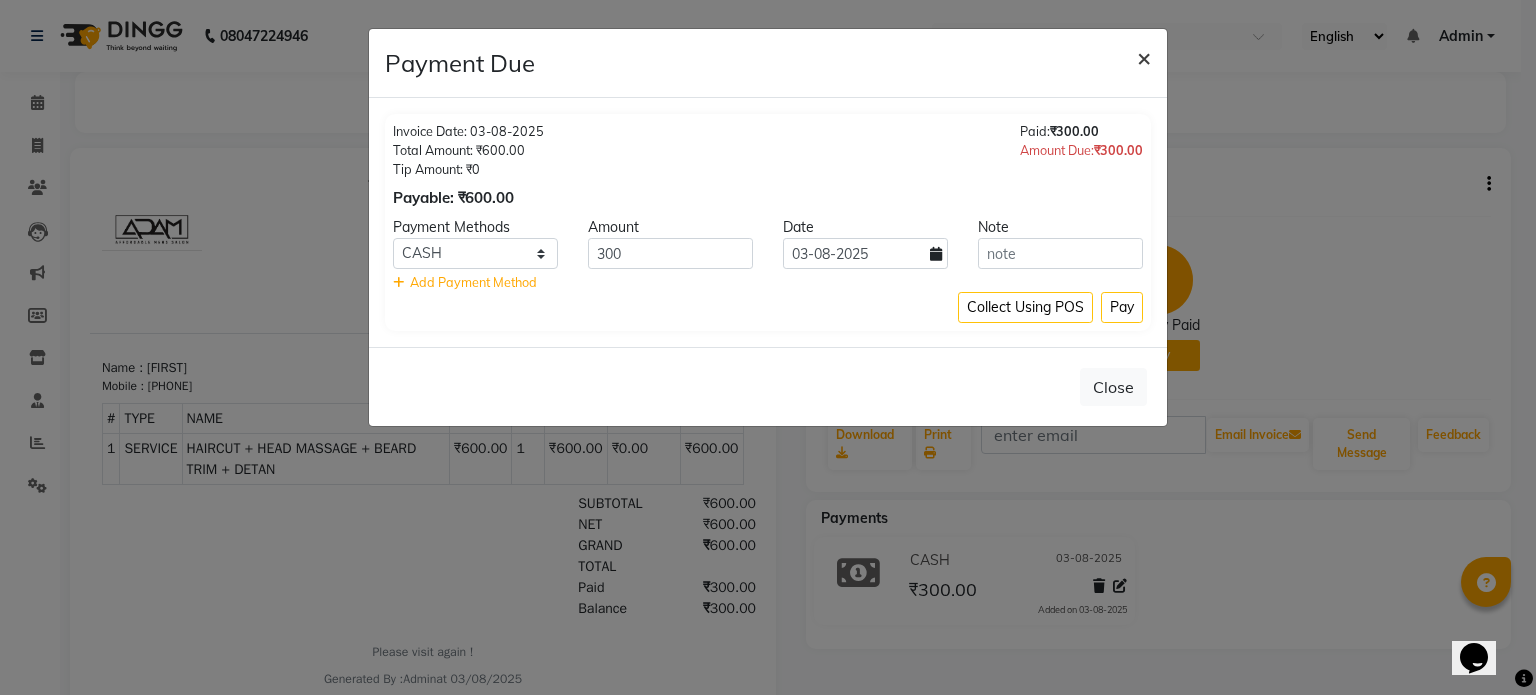 click on "×" 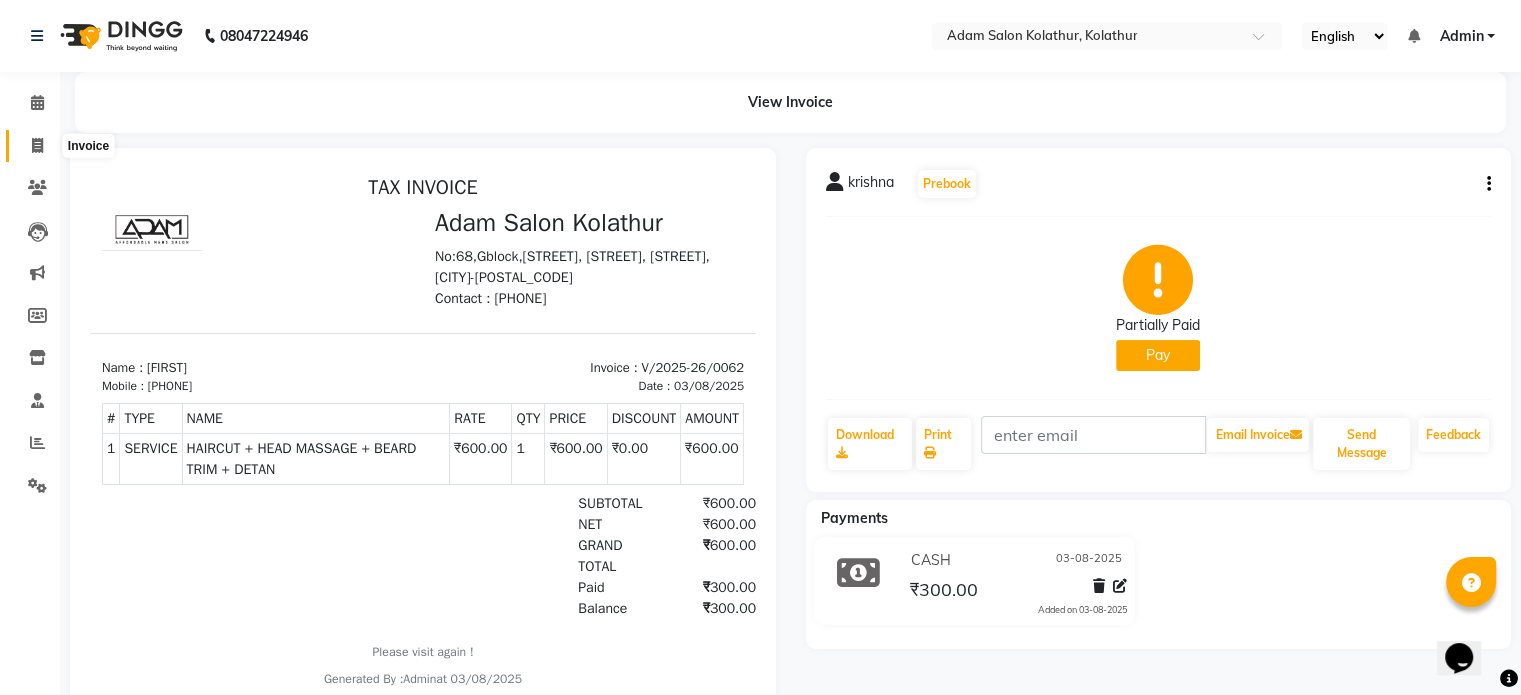 click 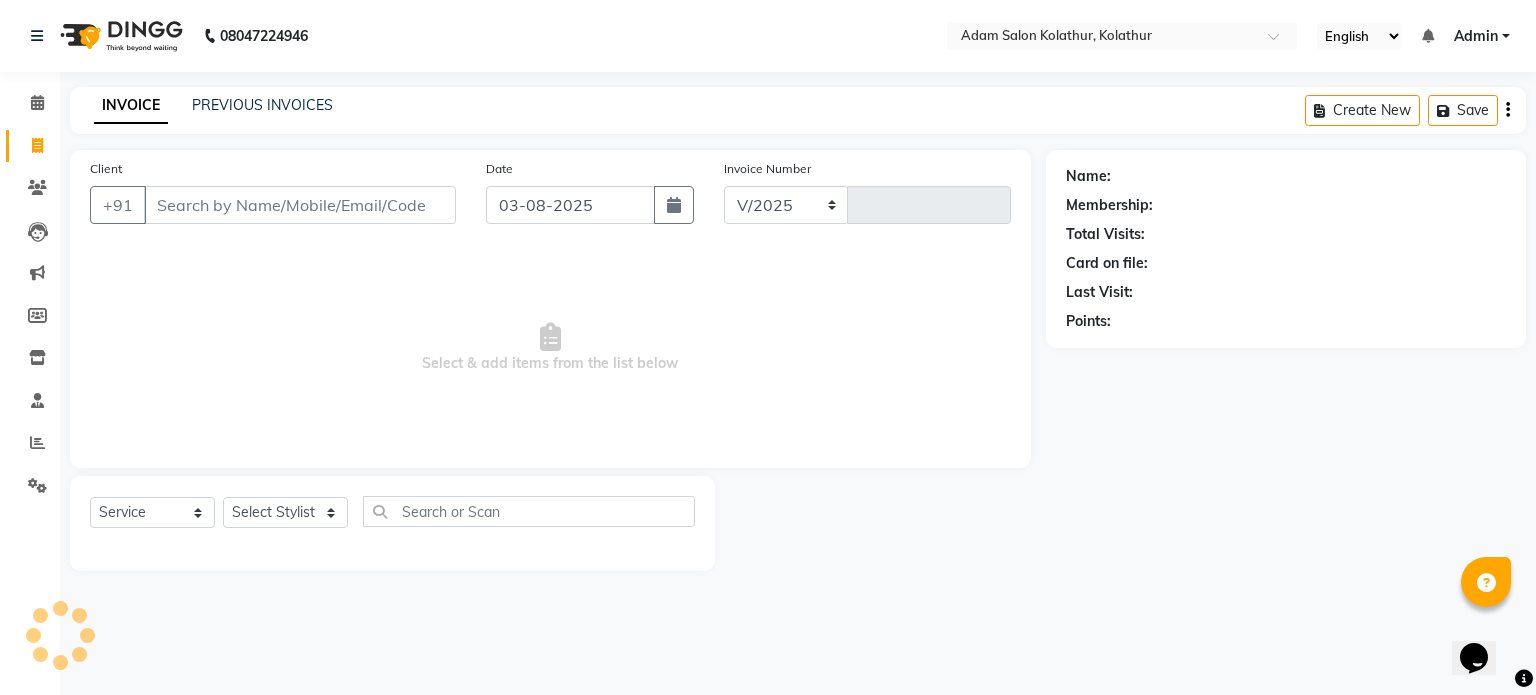 select on "8667" 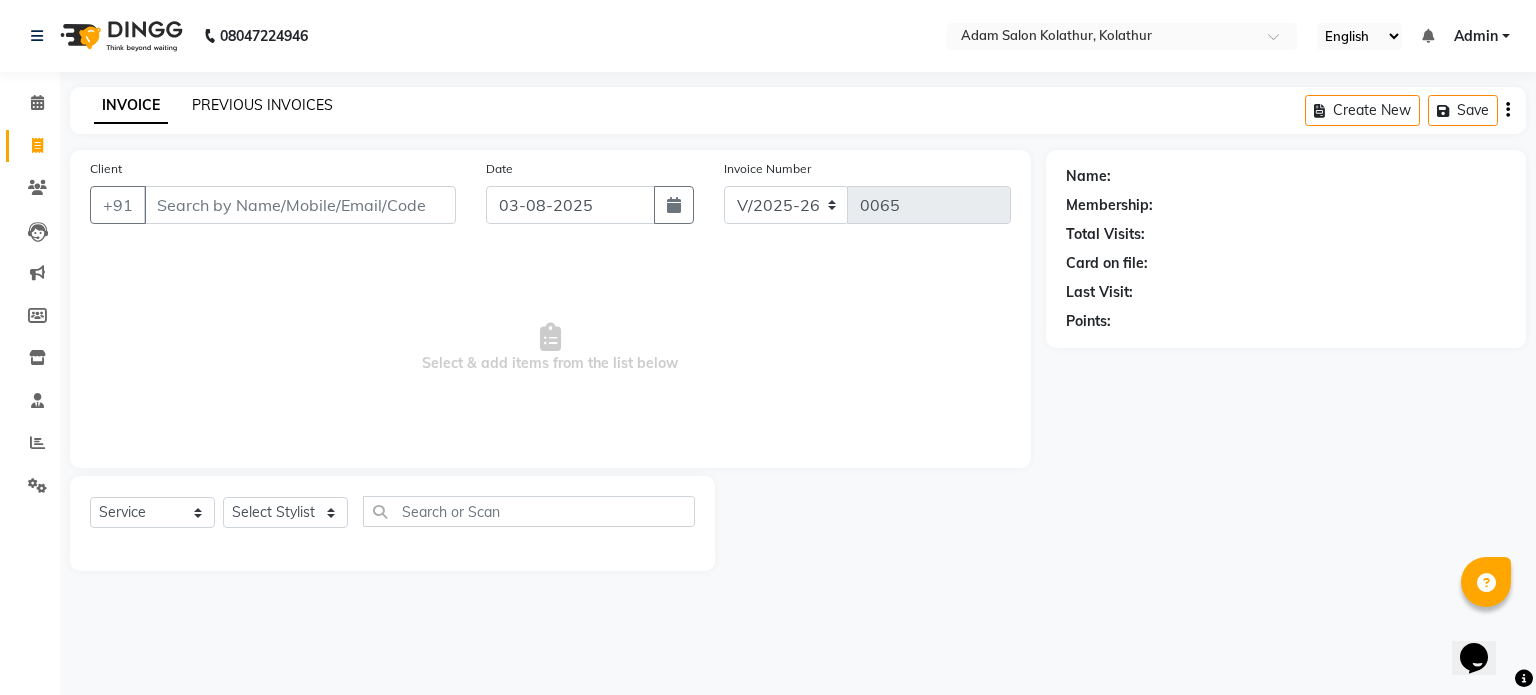 click on "PREVIOUS INVOICES" 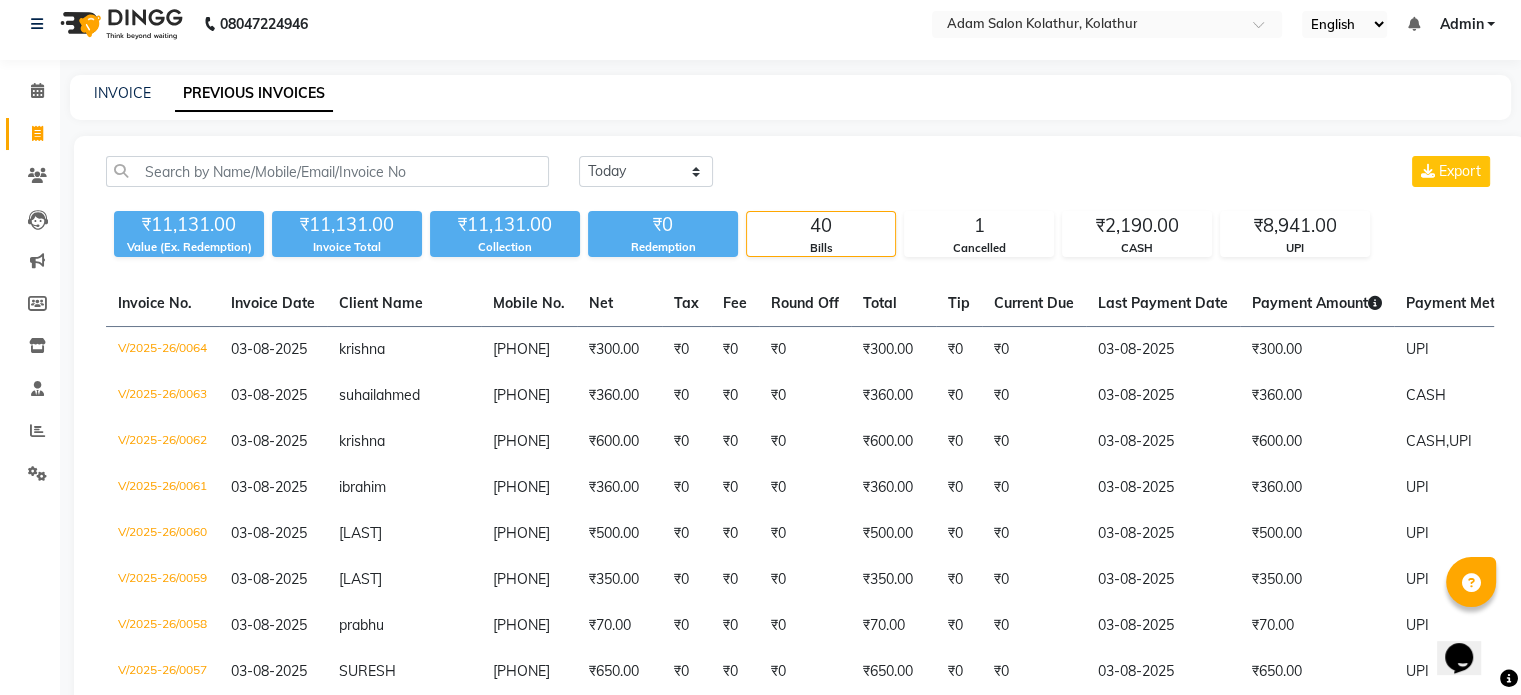 scroll, scrollTop: 0, scrollLeft: 0, axis: both 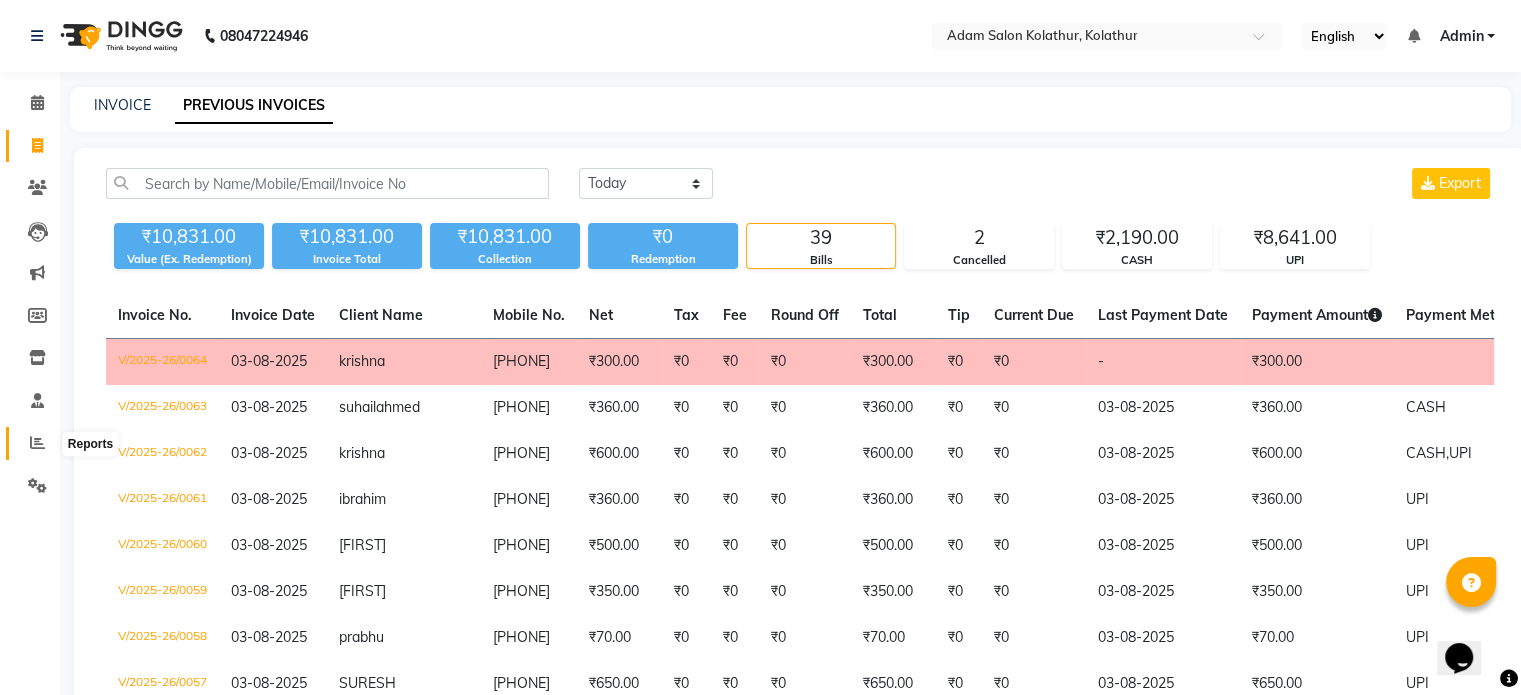 click 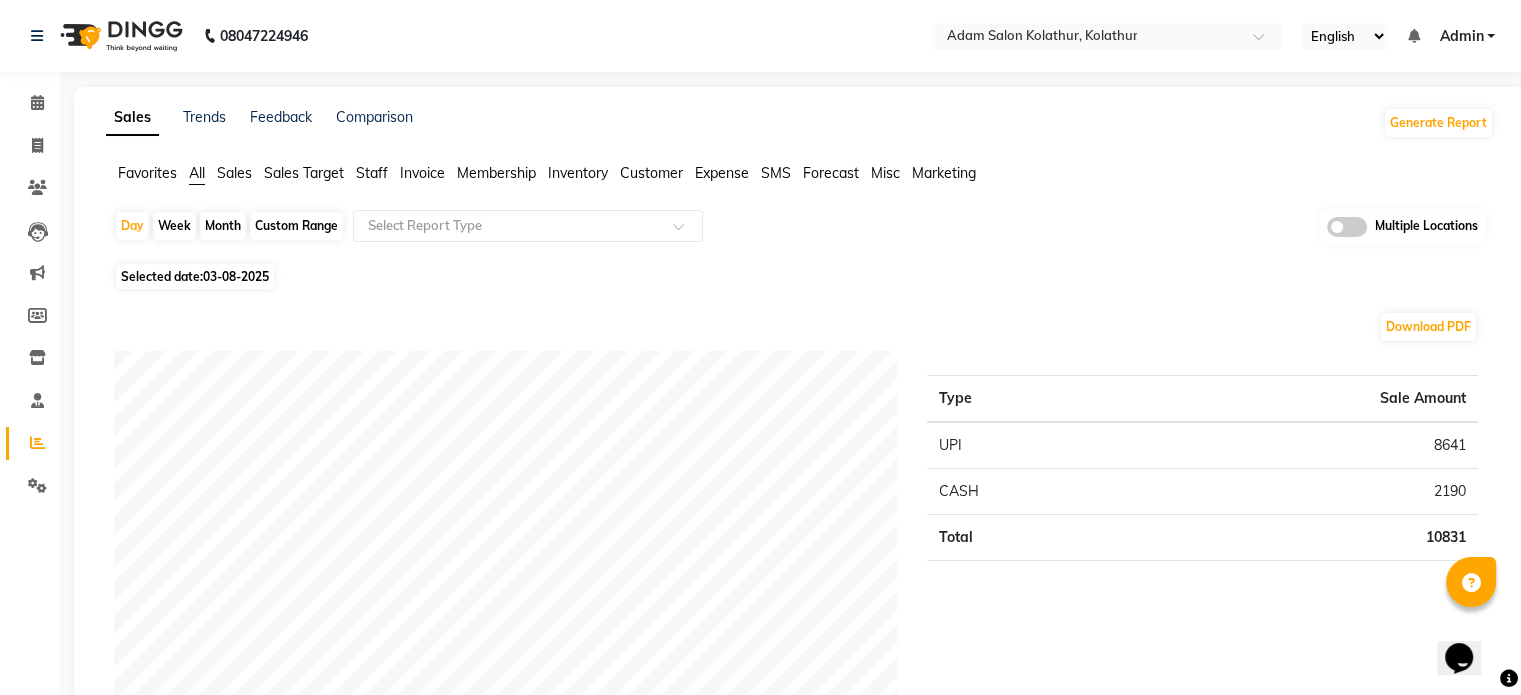 click on "Staff" 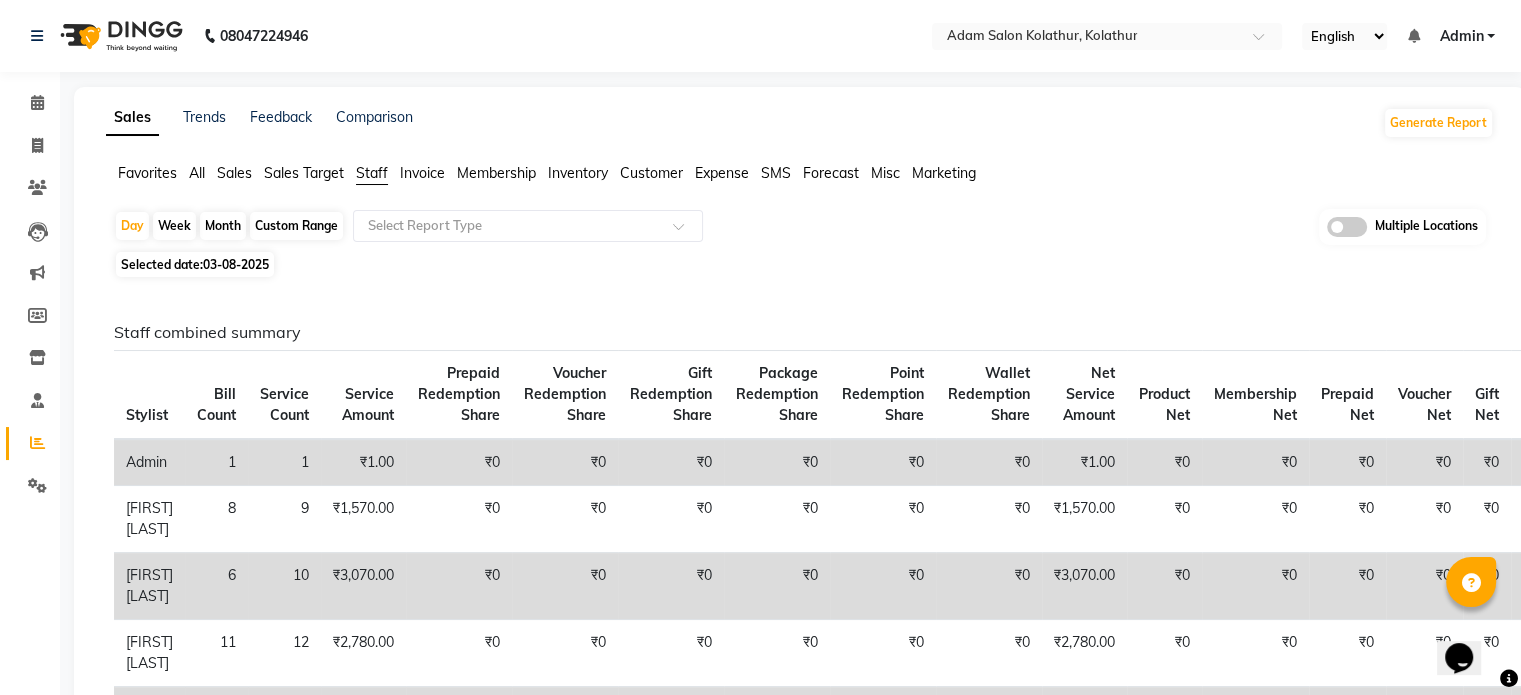 click on "Staff combined summary Stylist Bill Count Service Count Service Amount Prepaid Redemption Share Voucher Redemption Share Gift Redemption Share Package Redemption Share Point Redemption Share Wallet Redemption Share Net Service Amount Product Net Membership Net Prepaid Net Voucher Net Gift Net Package Net Admin 1 1 ₹1.00 ₹0 ₹0 ₹0 ₹0 ₹0 ₹0 ₹1.00 ₹0 ₹0 ₹0 ₹0 ₹0 ₹0 [NAME] 8 9 ₹1,570.00 ₹0 ₹0 ₹0 ₹0 ₹0 ₹0 ₹1,570.00 ₹0 ₹0 ₹0 ₹0 ₹0 ₹0 [NAME] 6 10 ₹3,070.00 ₹0 ₹0 ₹0 ₹0 ₹0 ₹0 ₹3,070.00 ₹0 ₹0 ₹0 ₹0 ₹0 ₹0 [NAME] 11 12 ₹2,780.00 ₹0 ₹0 ₹0 ₹0 ₹0 ₹0 ₹2,780.00 ₹0 ₹0 ₹0 ₹0 ₹0 ₹0 [NAME] 13 14 ₹3,410.00 ₹0 ₹0 ₹0 ₹0 ₹0 ₹0 ₹3,410.00 ₹0 ₹0 ₹0 ₹0 ₹0 ₹0 Staff service summary Location Stylist Service Price Discount Service Amount Prepaid Redemption Share Voucher Redemption Share Package Redemption Share Point Redemption Share Gift Redemption Share Net Service Amount" 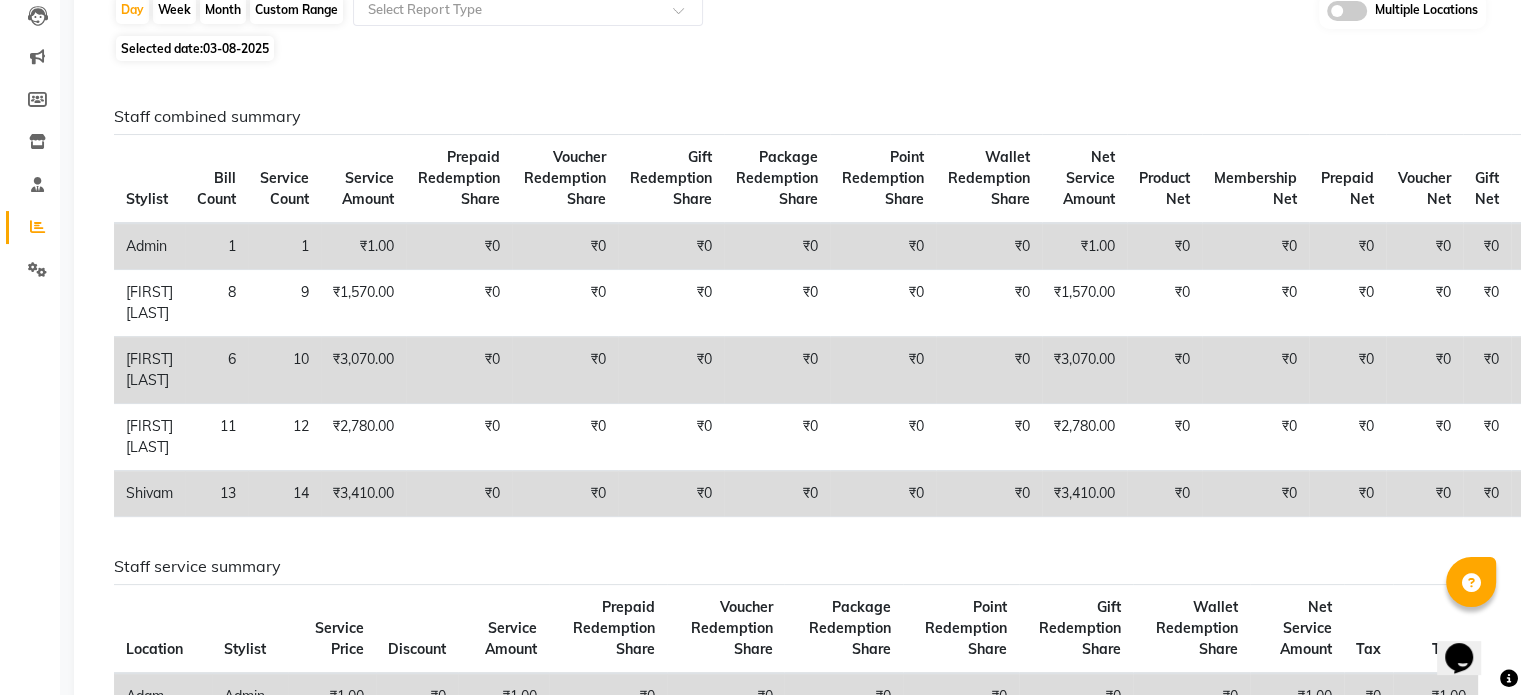 scroll, scrollTop: 0, scrollLeft: 0, axis: both 